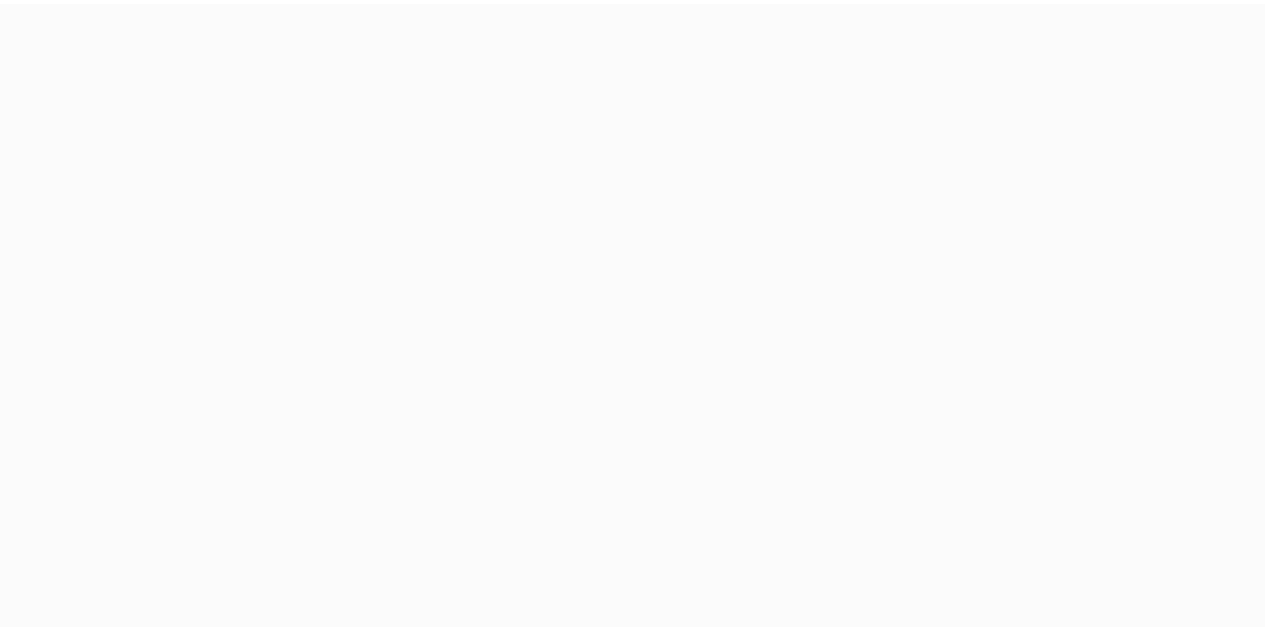 scroll, scrollTop: 0, scrollLeft: 0, axis: both 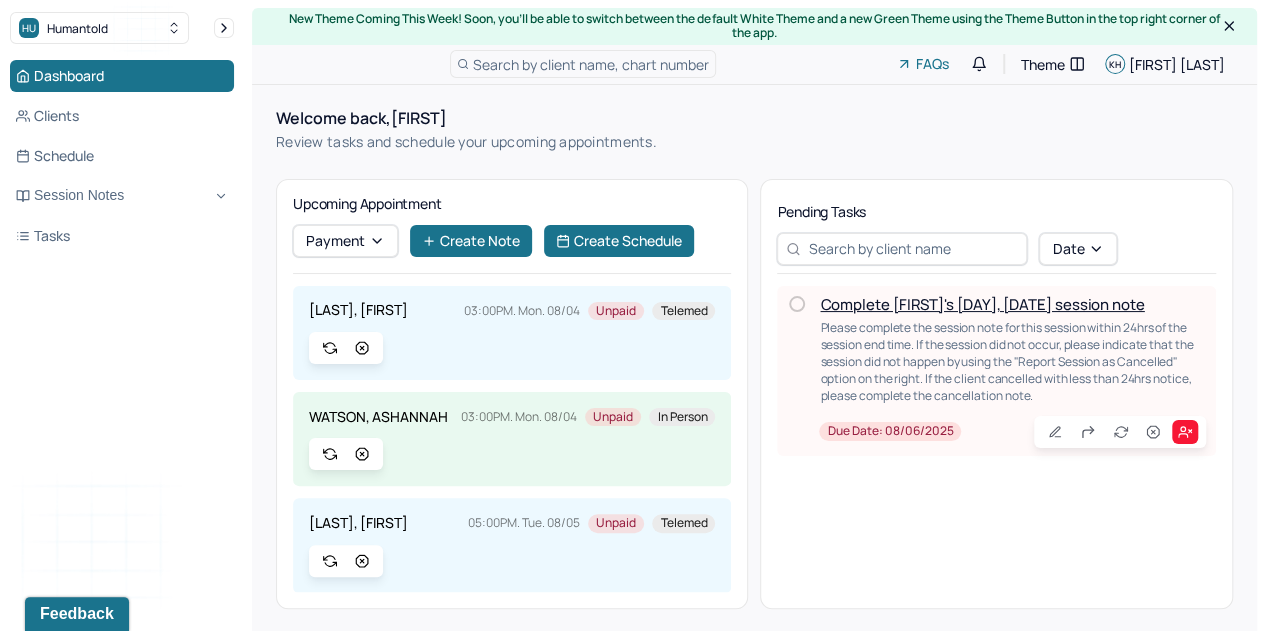 click on "Complete [FIRST]'s [DAY], [DATE] session note" at bounding box center [982, 304] 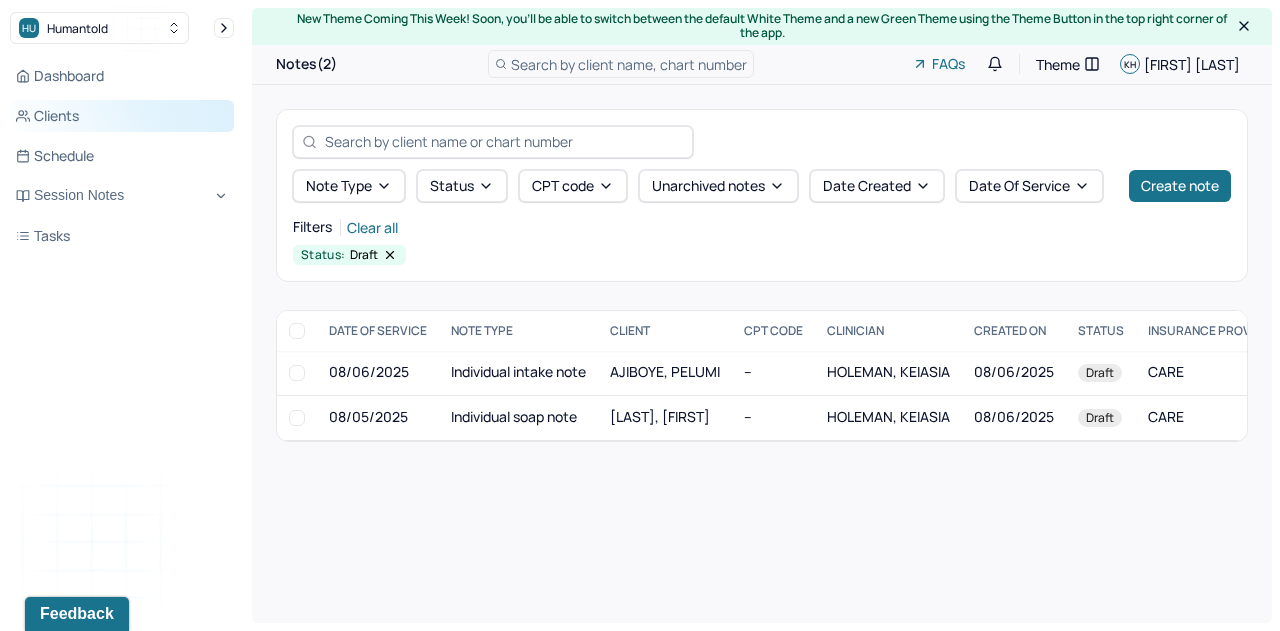 click on "Clients" at bounding box center (122, 116) 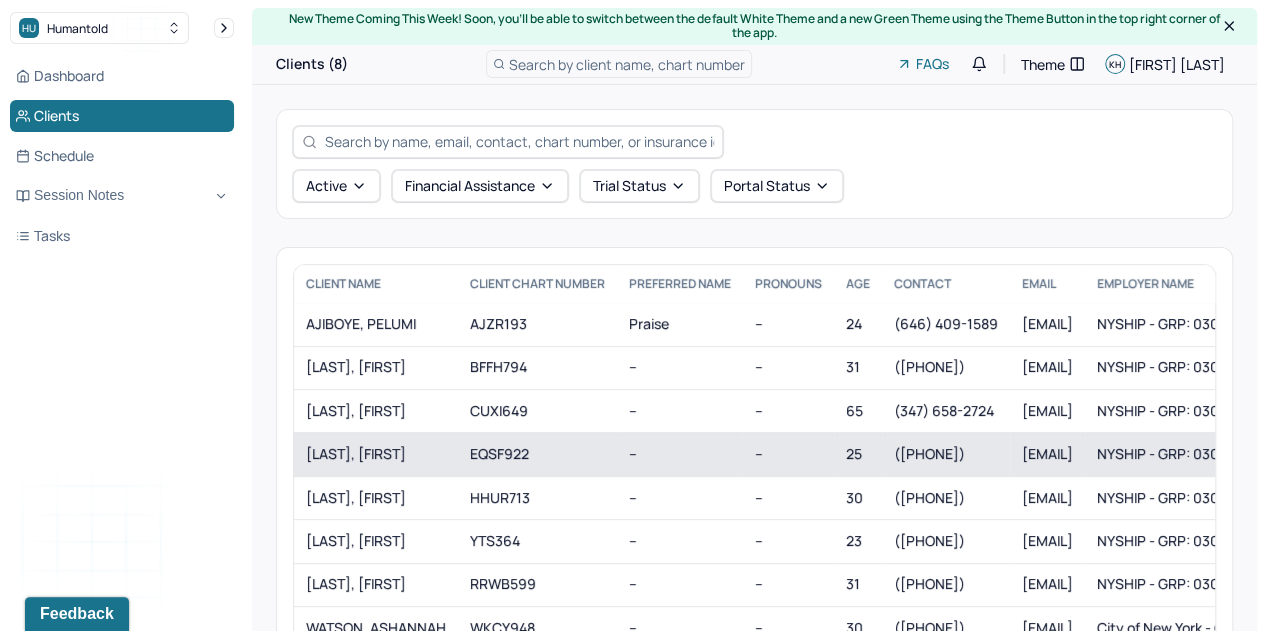 click on "[LAST], [FIRST]" at bounding box center (376, 454) 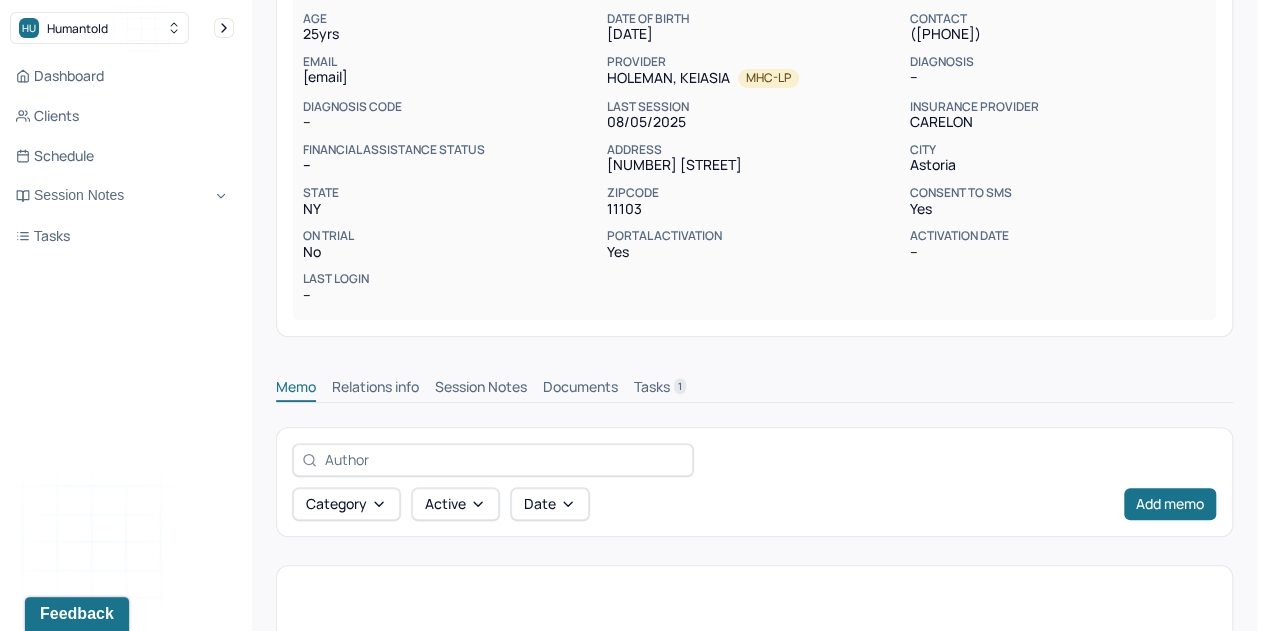 click on "Session Notes" at bounding box center [481, 389] 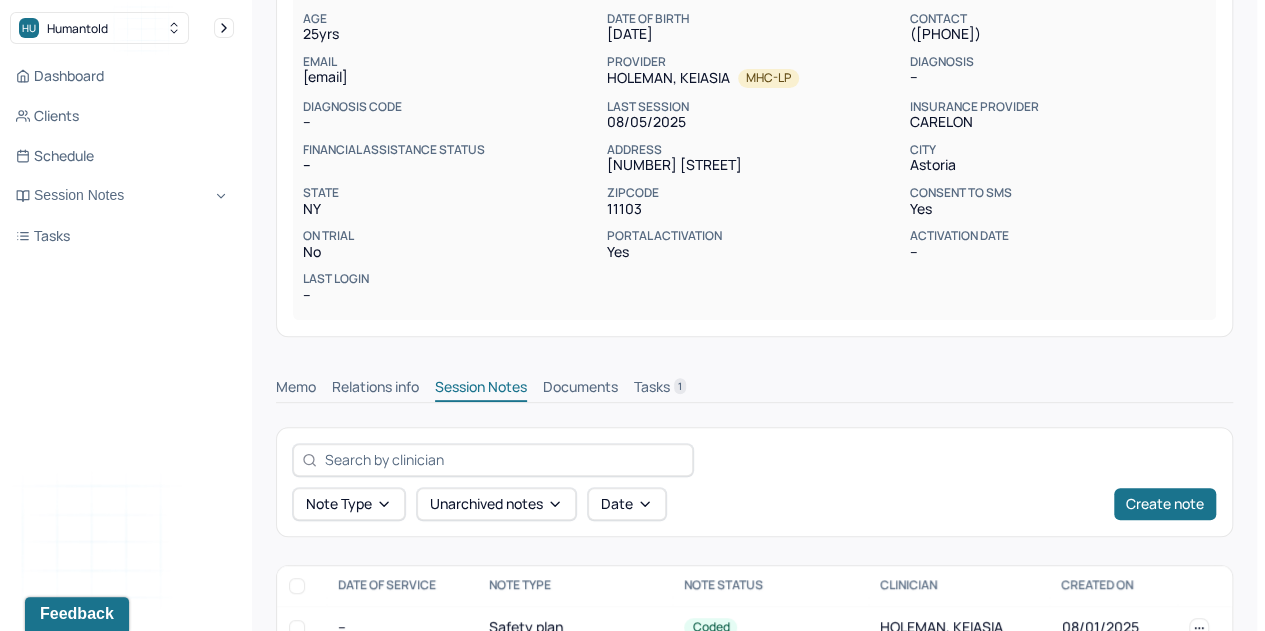 scroll, scrollTop: 445, scrollLeft: 0, axis: vertical 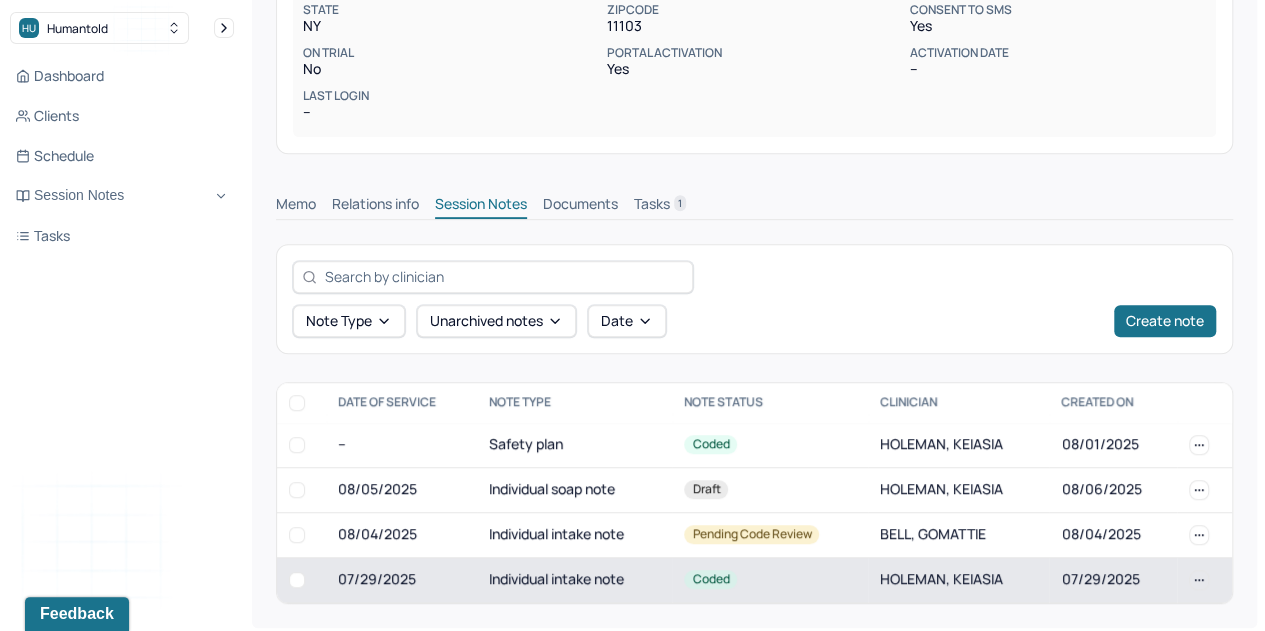 click on "Individual intake note" at bounding box center (575, 579) 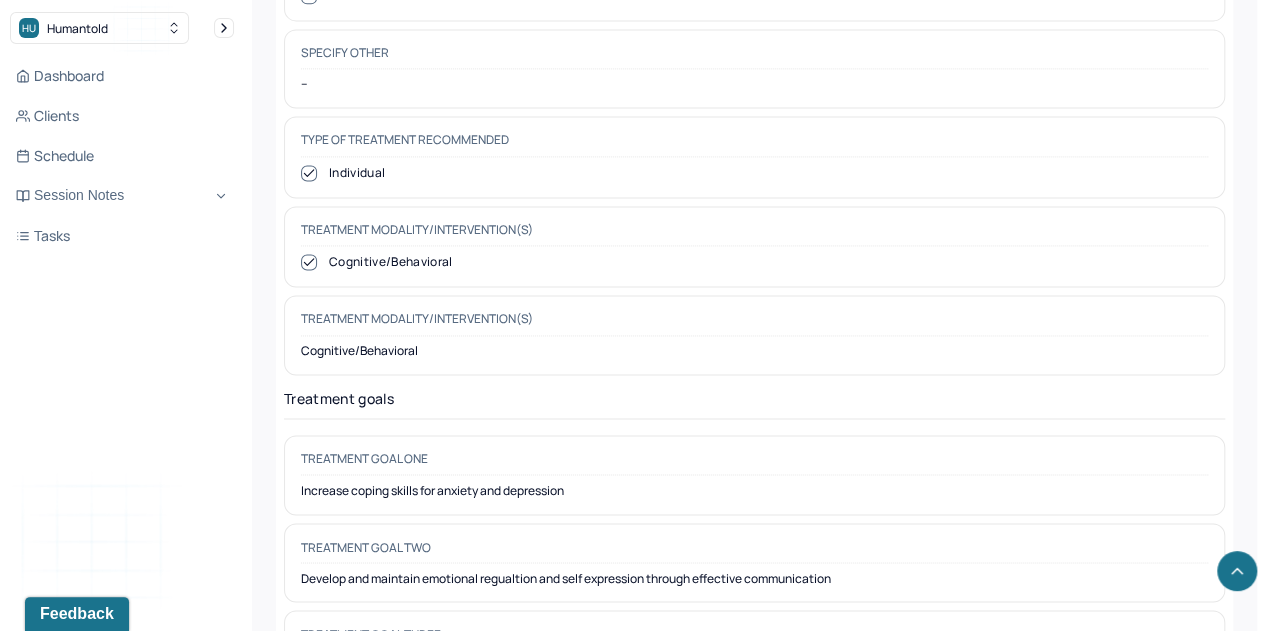 scroll, scrollTop: 9007, scrollLeft: 0, axis: vertical 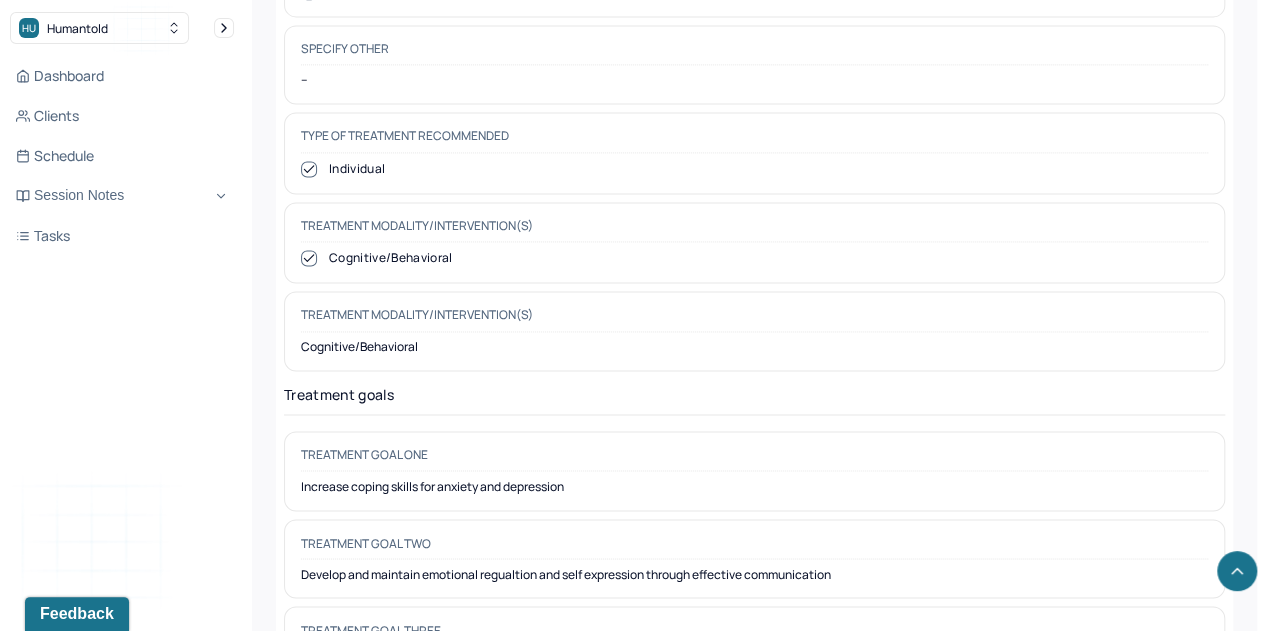 click on "Treatment goal one Increase coping skills for anxiety and depression" at bounding box center (754, 471) 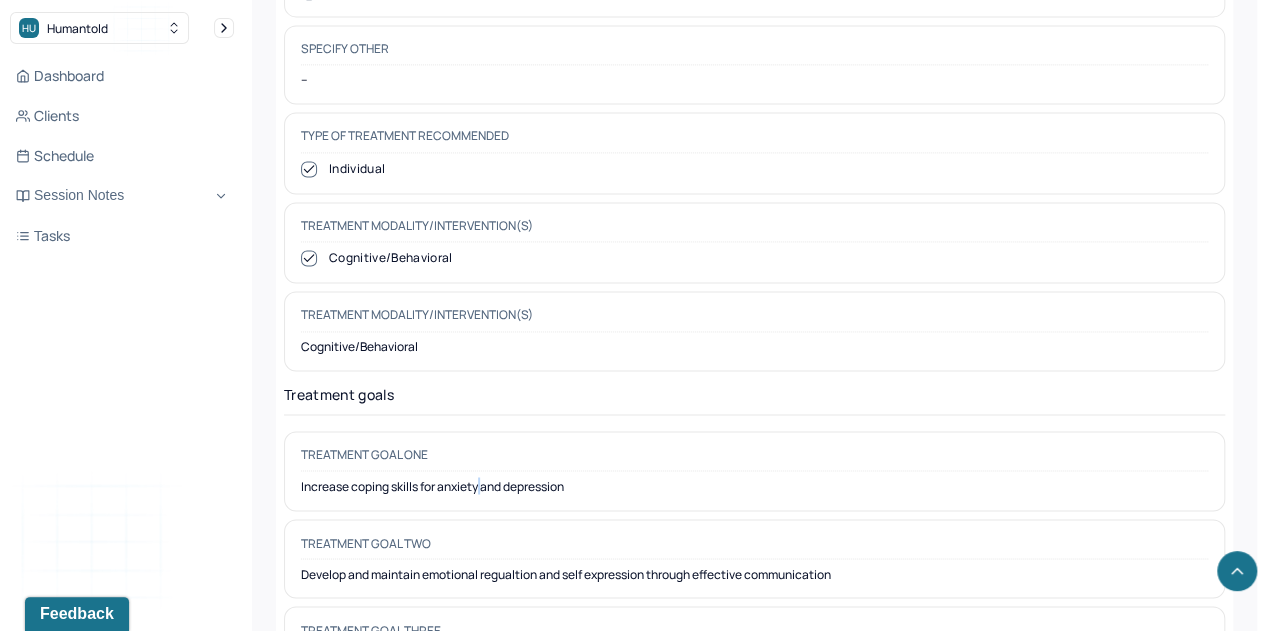 click on "Treatment goal one Increase coping skills for anxiety and depression" at bounding box center [754, 471] 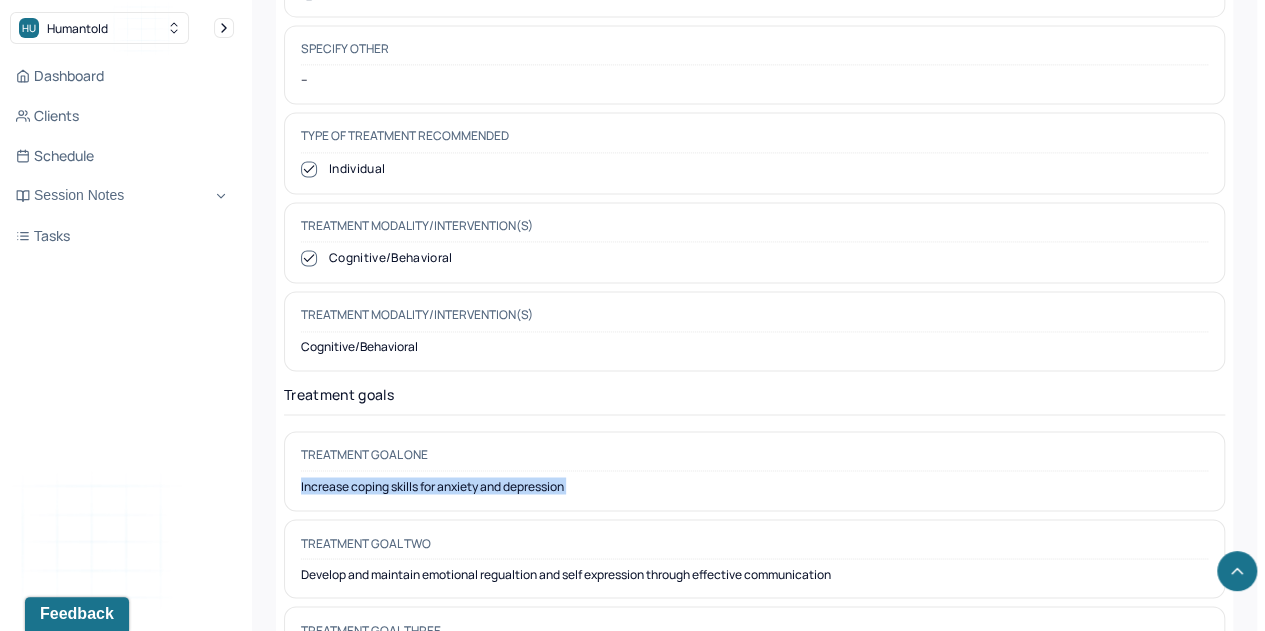 click on "Treatment goal one Increase coping skills for anxiety and depression" at bounding box center [754, 471] 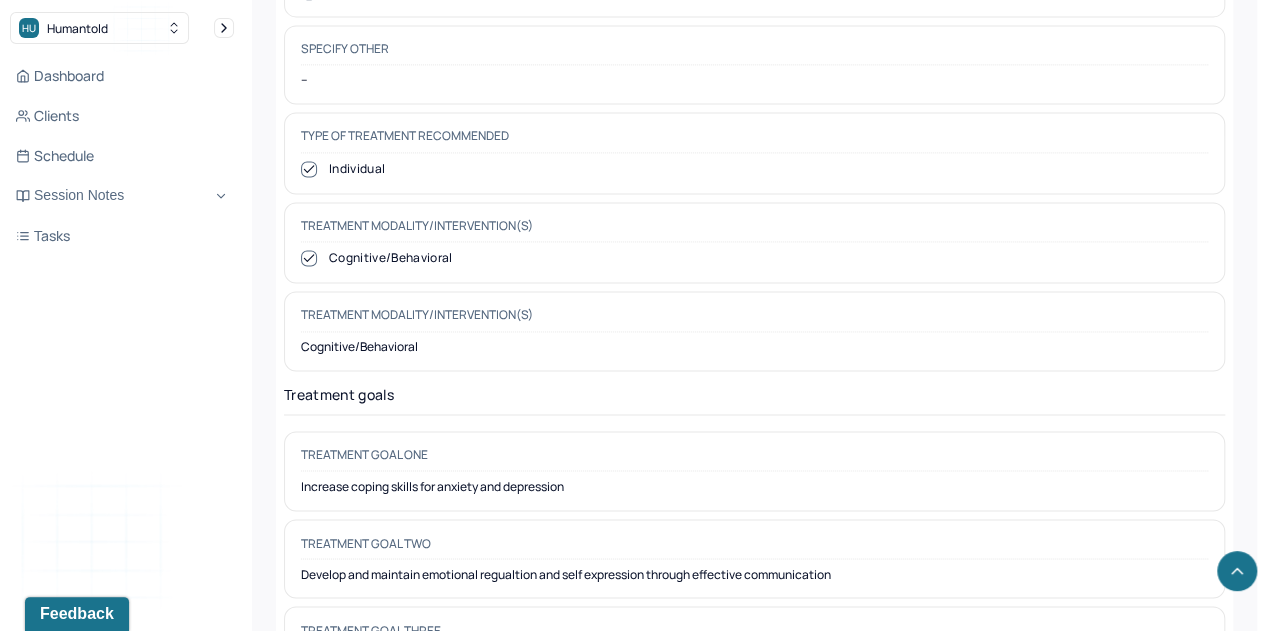 click on "Treatment goal two Develop and maintain emotional regualtion and self expression through effective communication" at bounding box center [754, 559] 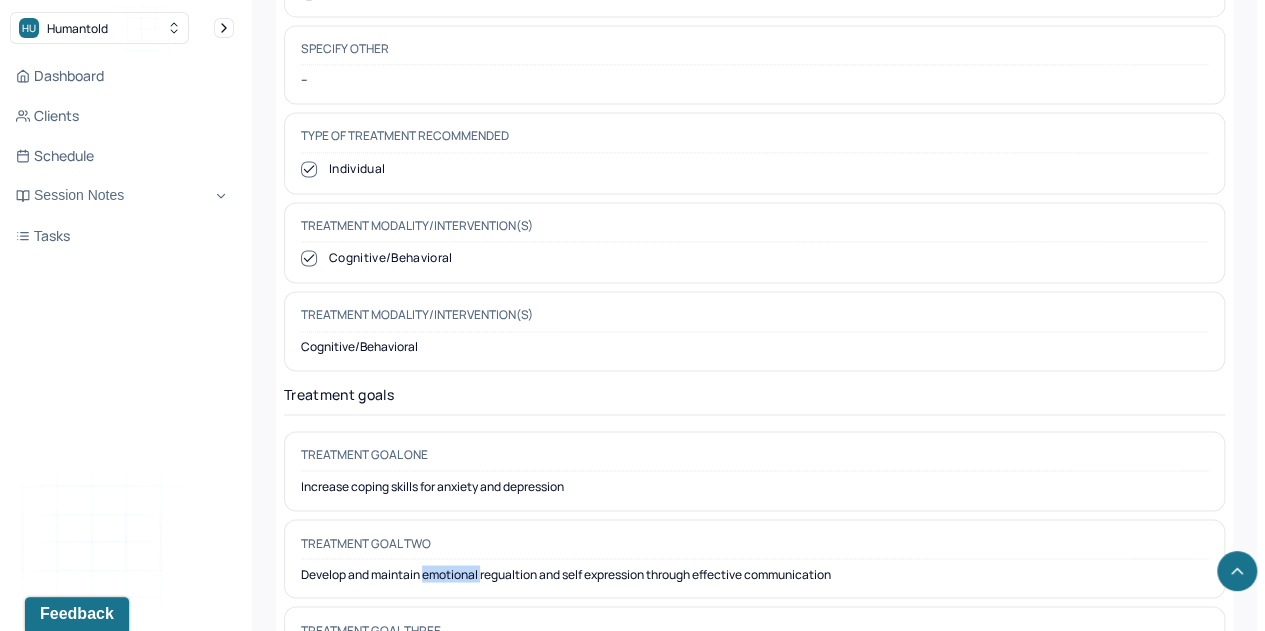 click on "Treatment goal two Develop and maintain emotional regualtion and self expression through effective communication" at bounding box center [754, 559] 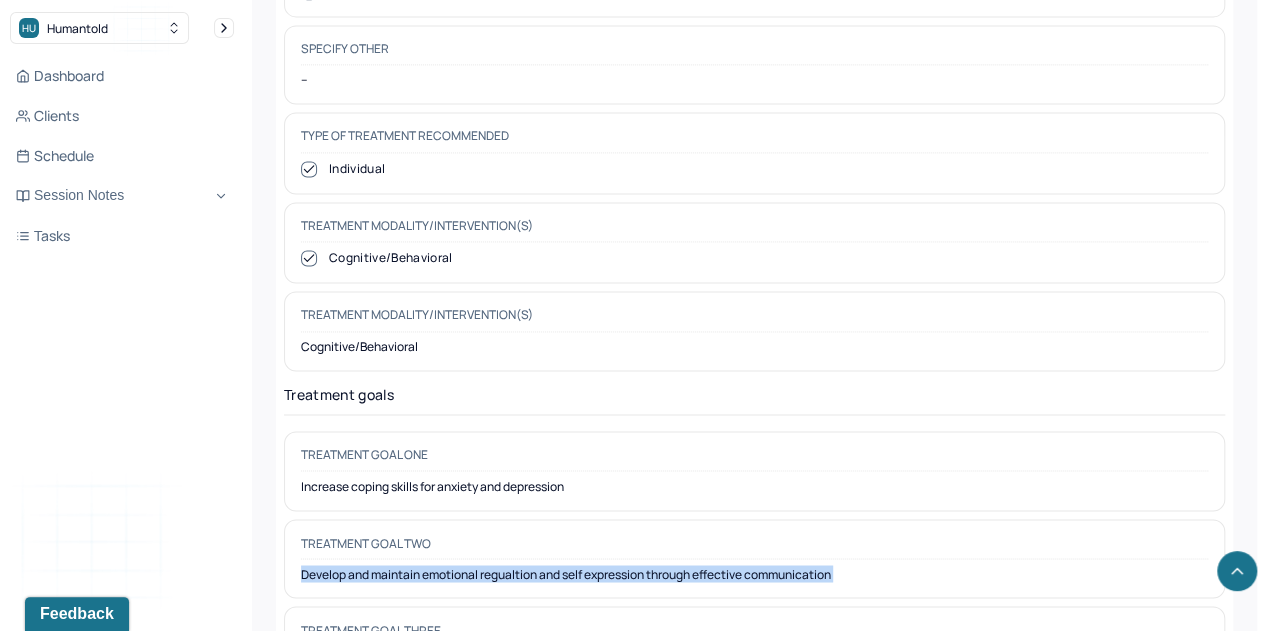 click on "Treatment goal two Develop and maintain emotional regualtion and self expression through effective communication" at bounding box center (754, 559) 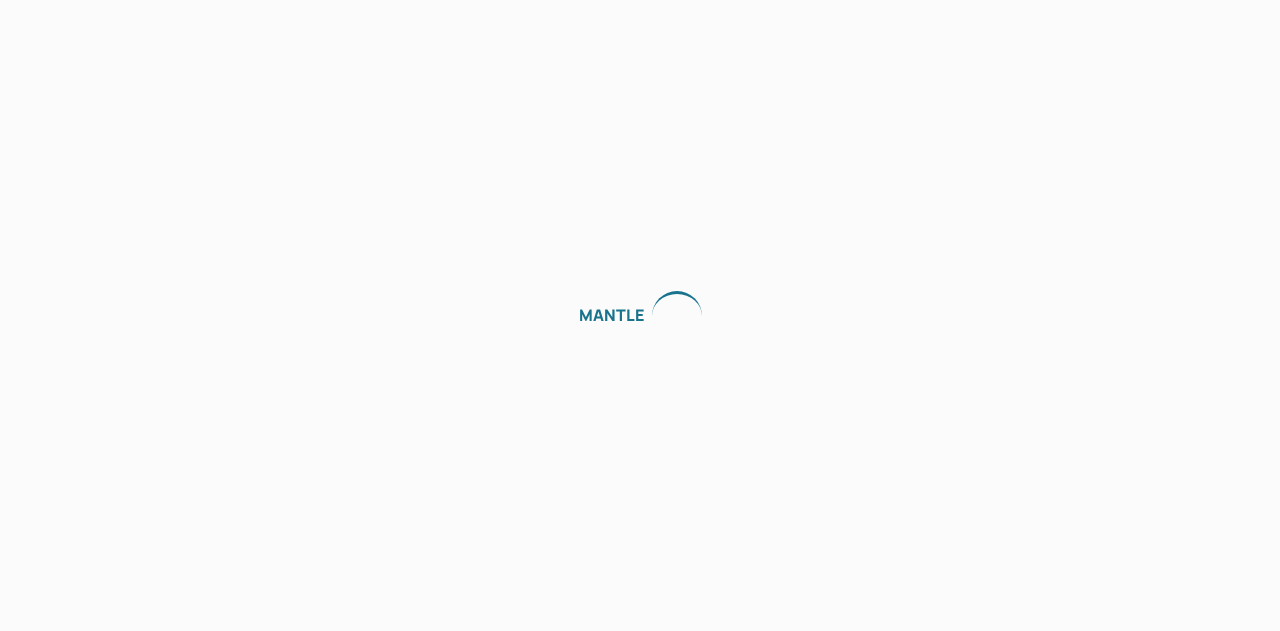 scroll, scrollTop: 0, scrollLeft: 0, axis: both 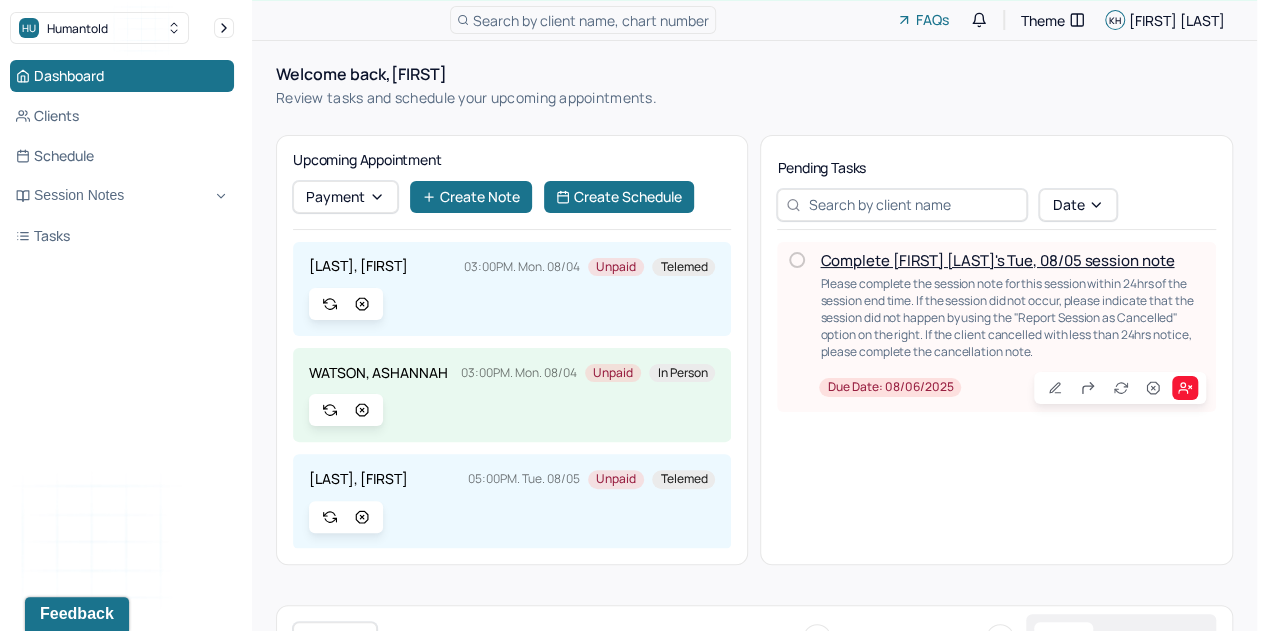 click on "Complete [FIRST] [LAST]'s Tue, 08/05 session note" at bounding box center (997, 260) 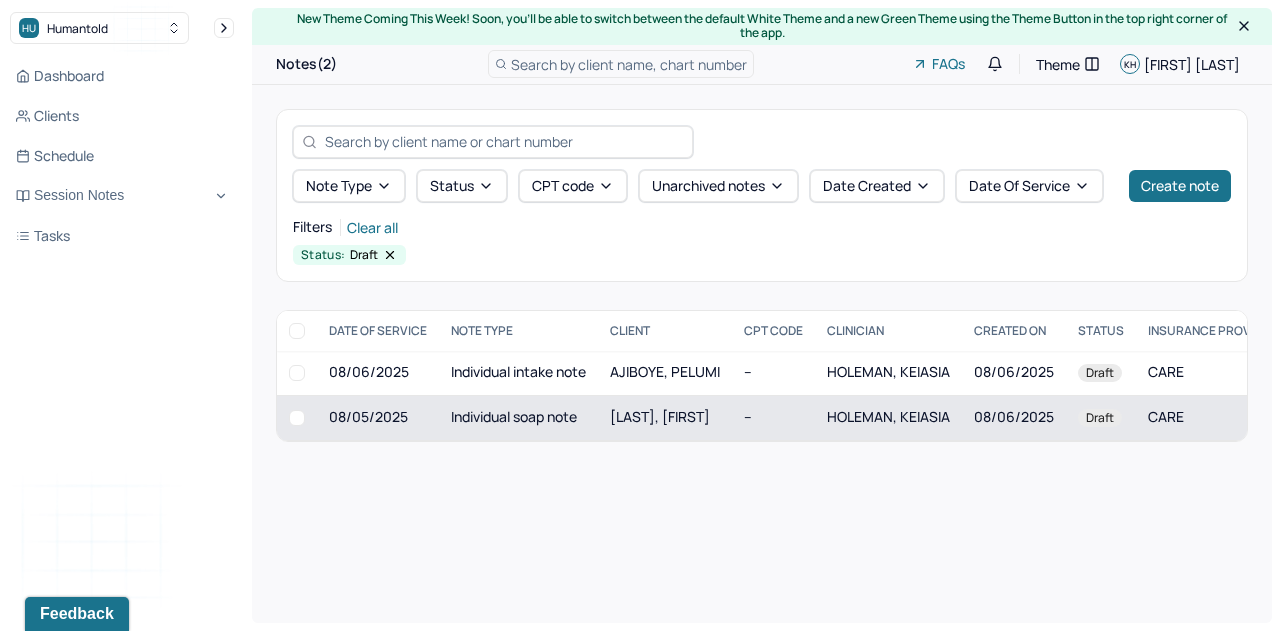 click on "--" at bounding box center (773, 417) 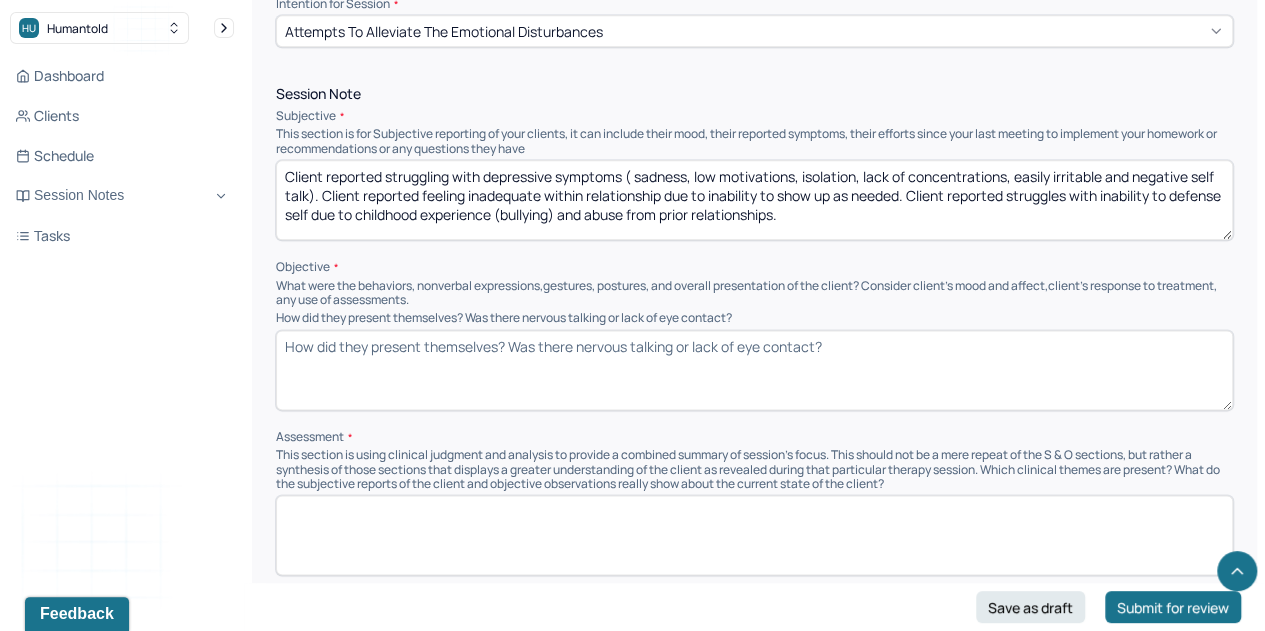 scroll, scrollTop: 1118, scrollLeft: 0, axis: vertical 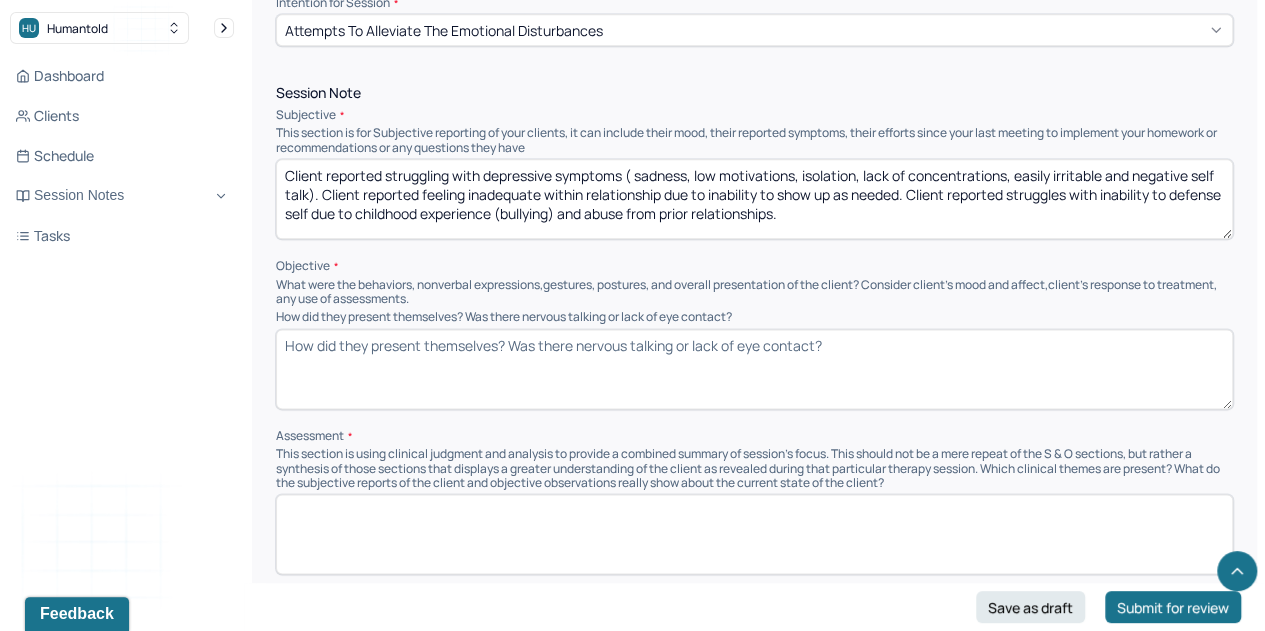 click on "How did they present themselves? Was there nervous talking or lack of eye contact?" at bounding box center (754, 369) 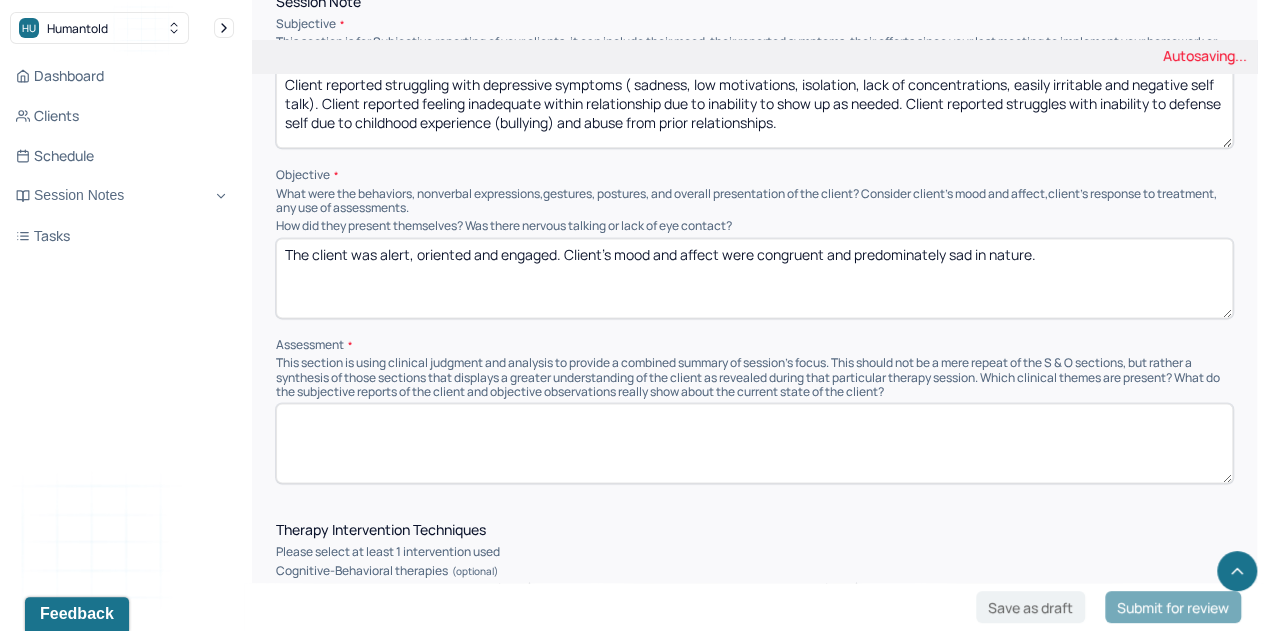scroll, scrollTop: 1210, scrollLeft: 0, axis: vertical 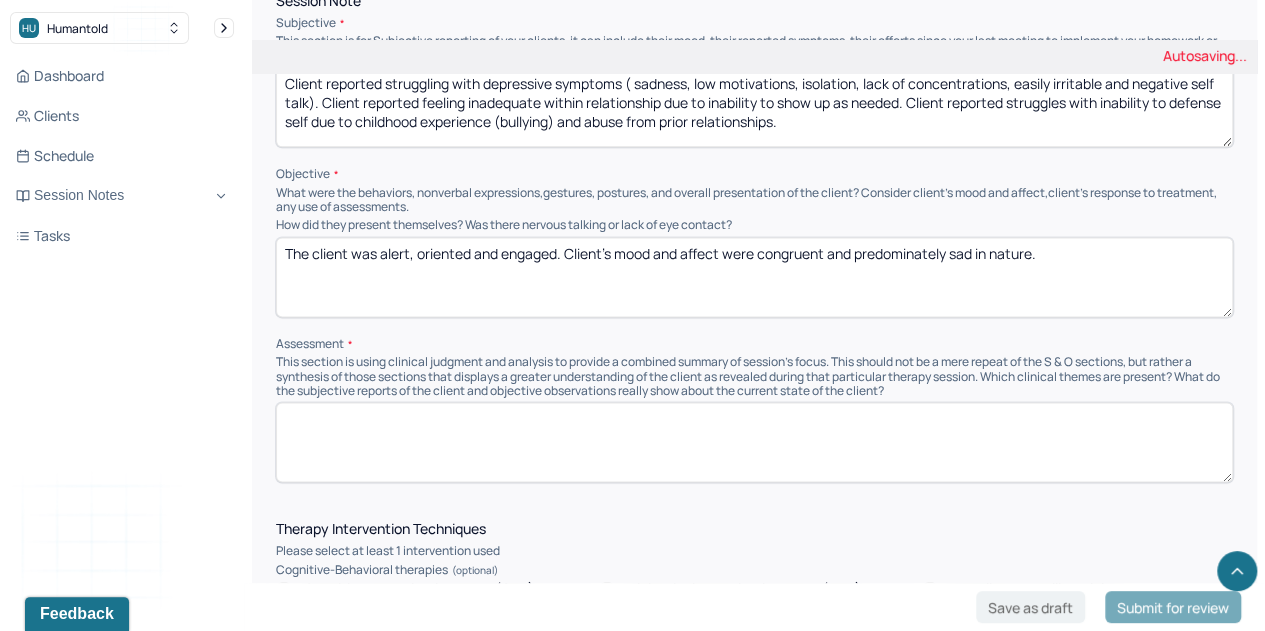 type on "The client was alert, oriented and engaged. Client’s mood and affect were congruent and predominately sad in nature." 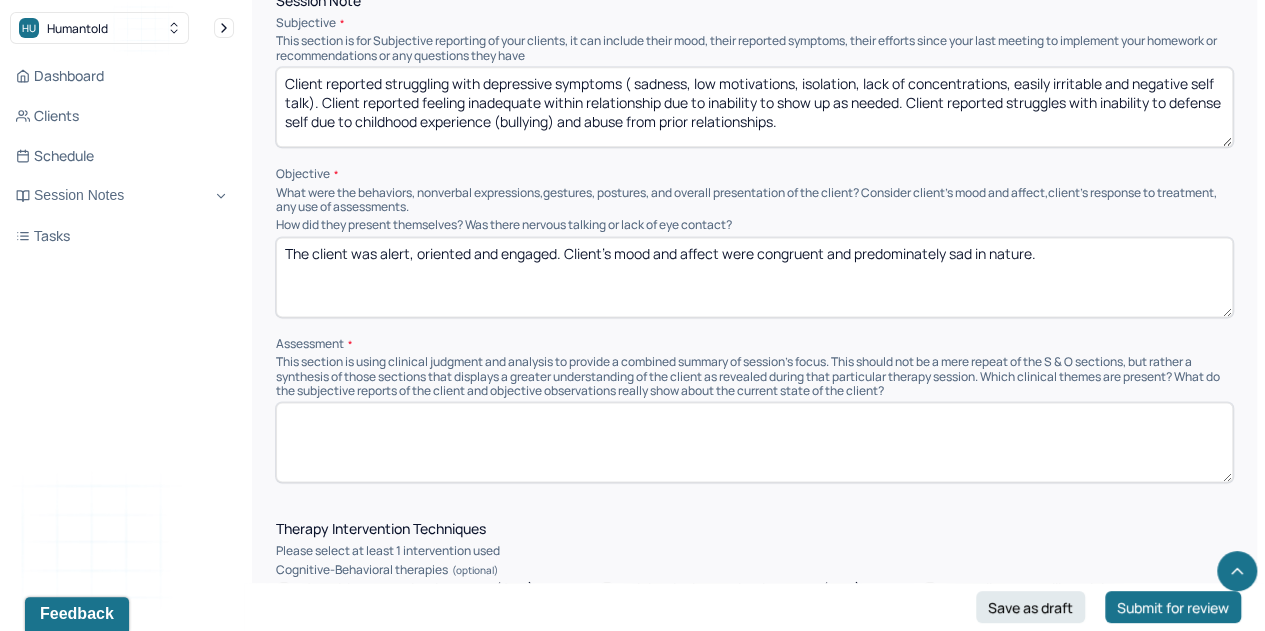 click at bounding box center [754, 442] 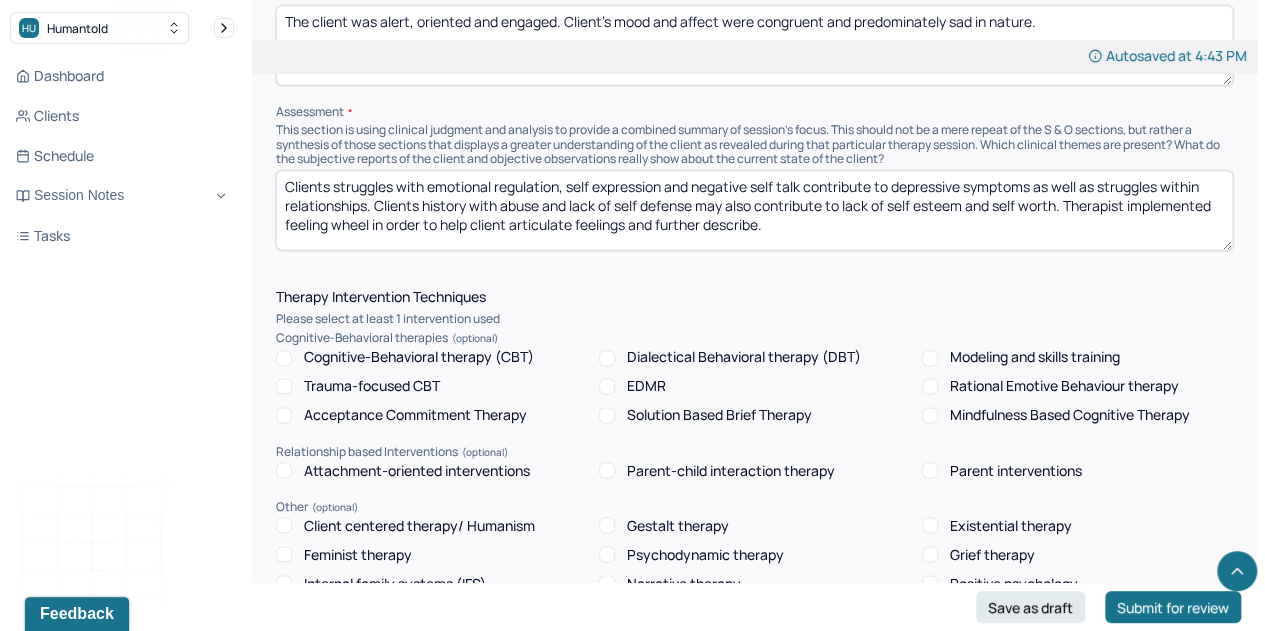 scroll, scrollTop: 1449, scrollLeft: 0, axis: vertical 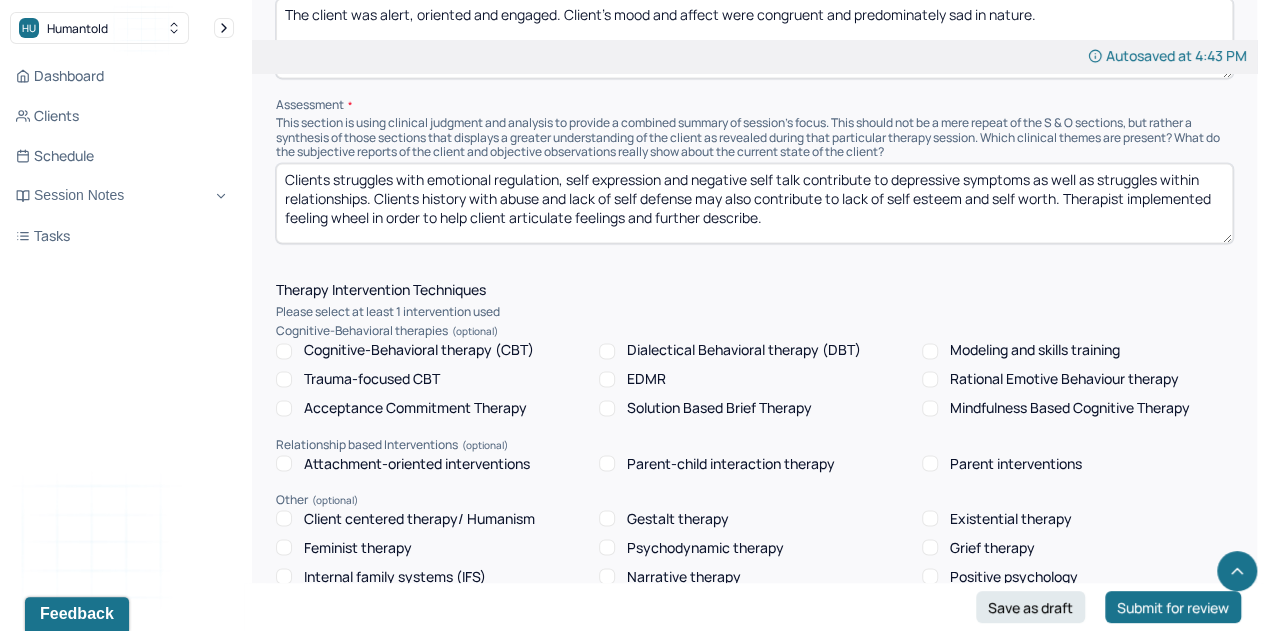 type on "Clients struggles with emotional regulation, self expression and negative self talk contribute to depressive symptoms as well as struggles within relationships. Clients history with abuse and lack of self defense may also contribute to lack of self esteem and self worth. Therapist implemented feeling wheel in order to help client articulate feelings and further describe." 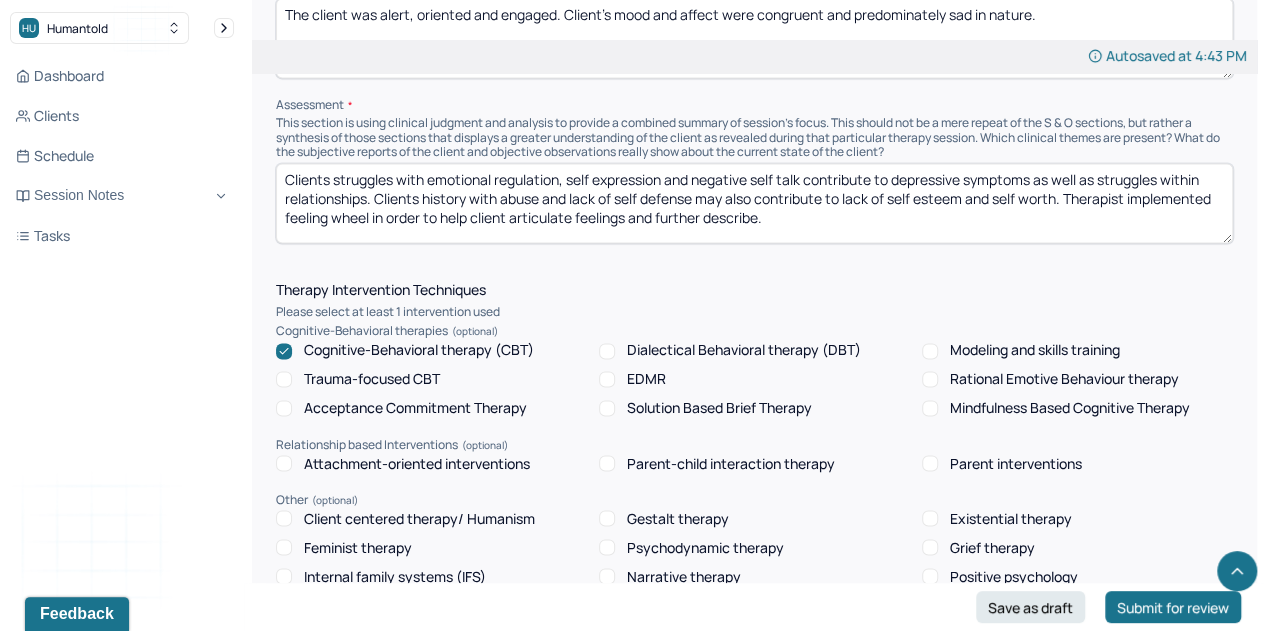click on "Client centered therapy/ Humanism" at bounding box center (419, 518) 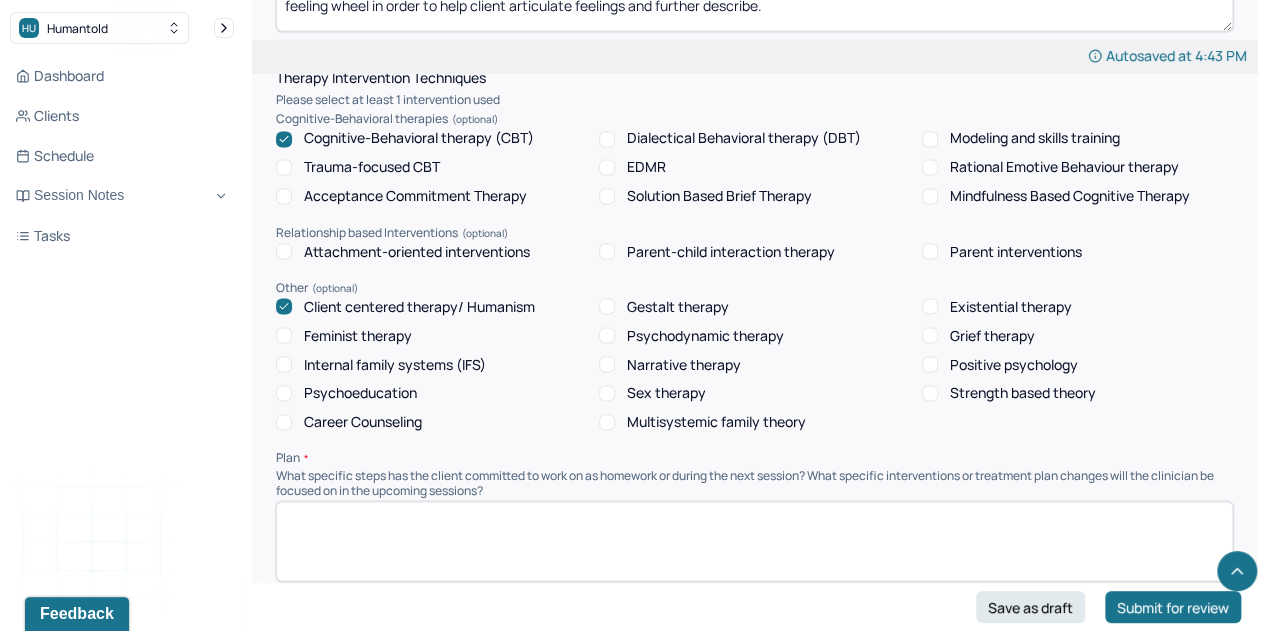 scroll, scrollTop: 1663, scrollLeft: 0, axis: vertical 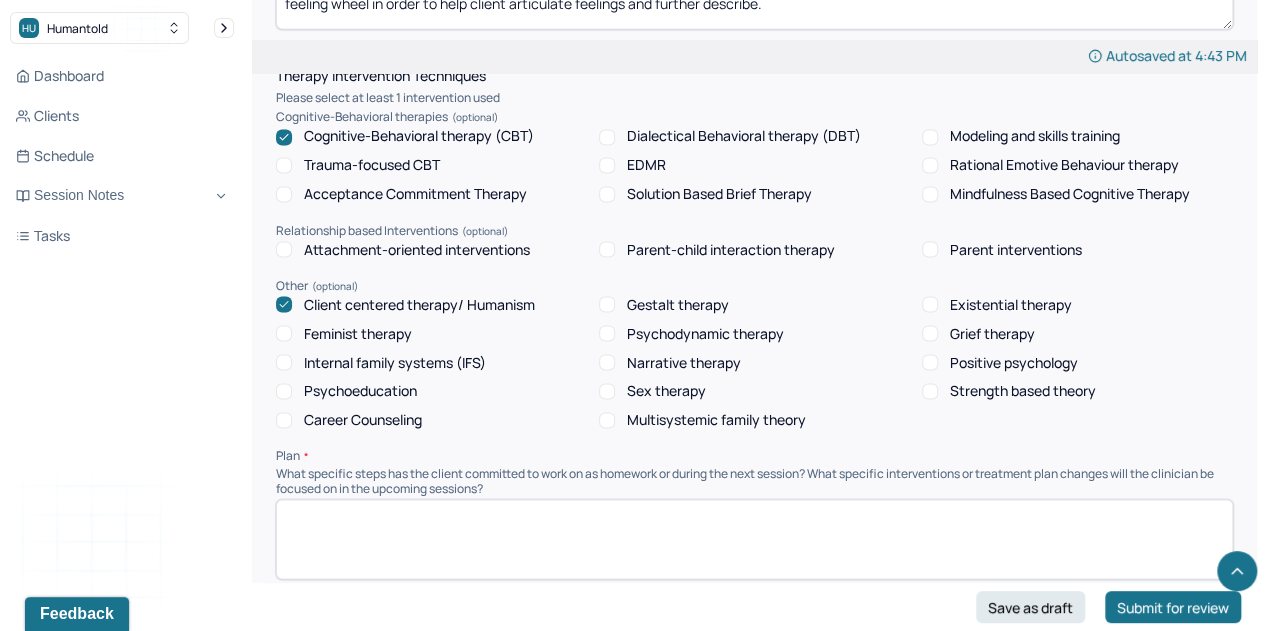 click at bounding box center [754, 539] 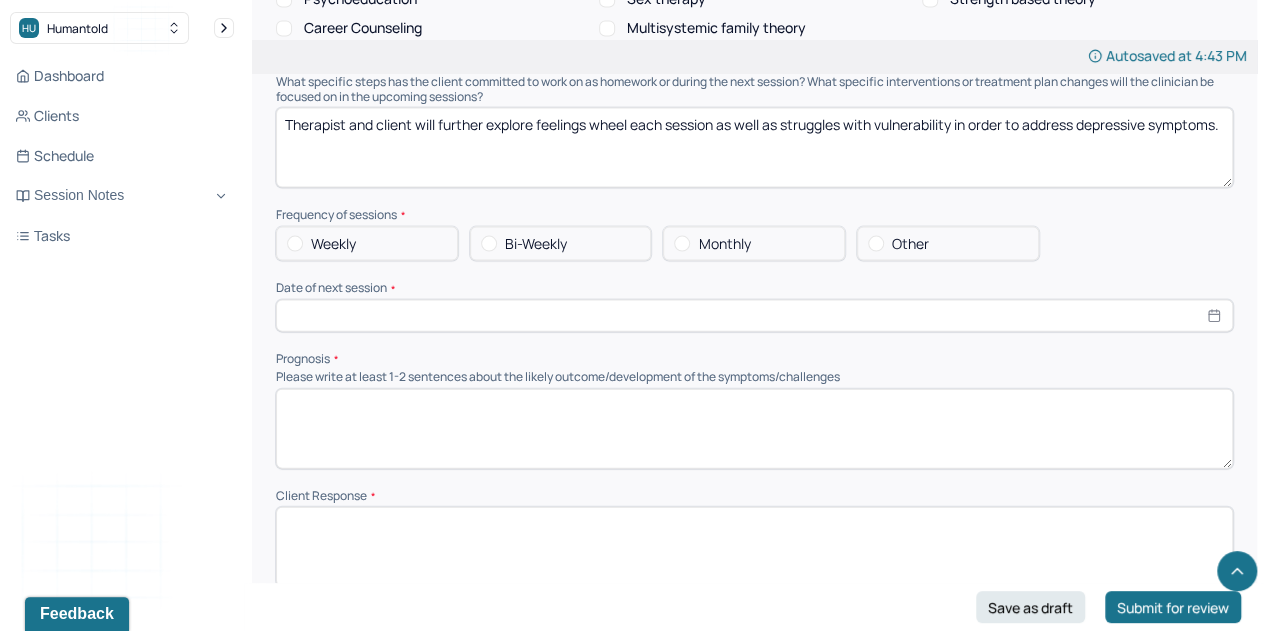 scroll, scrollTop: 2057, scrollLeft: 0, axis: vertical 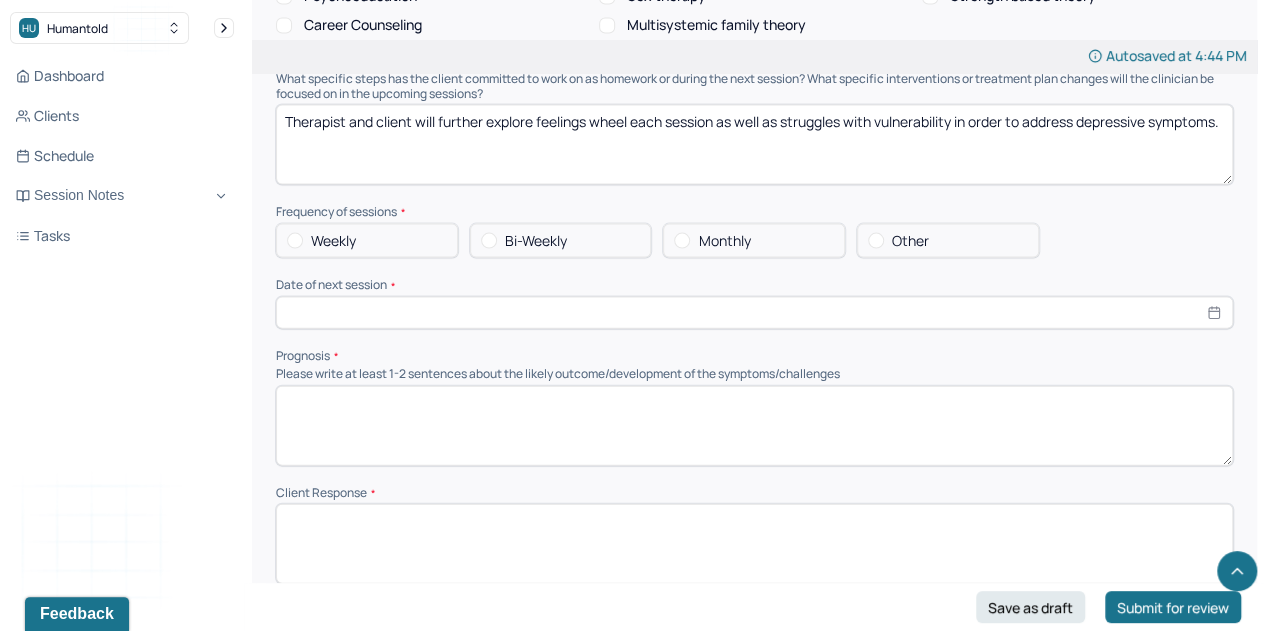 type on "Therapist and client will further explore feelings wheel each session as well as struggles with vulnerability in order to address depressive symptoms." 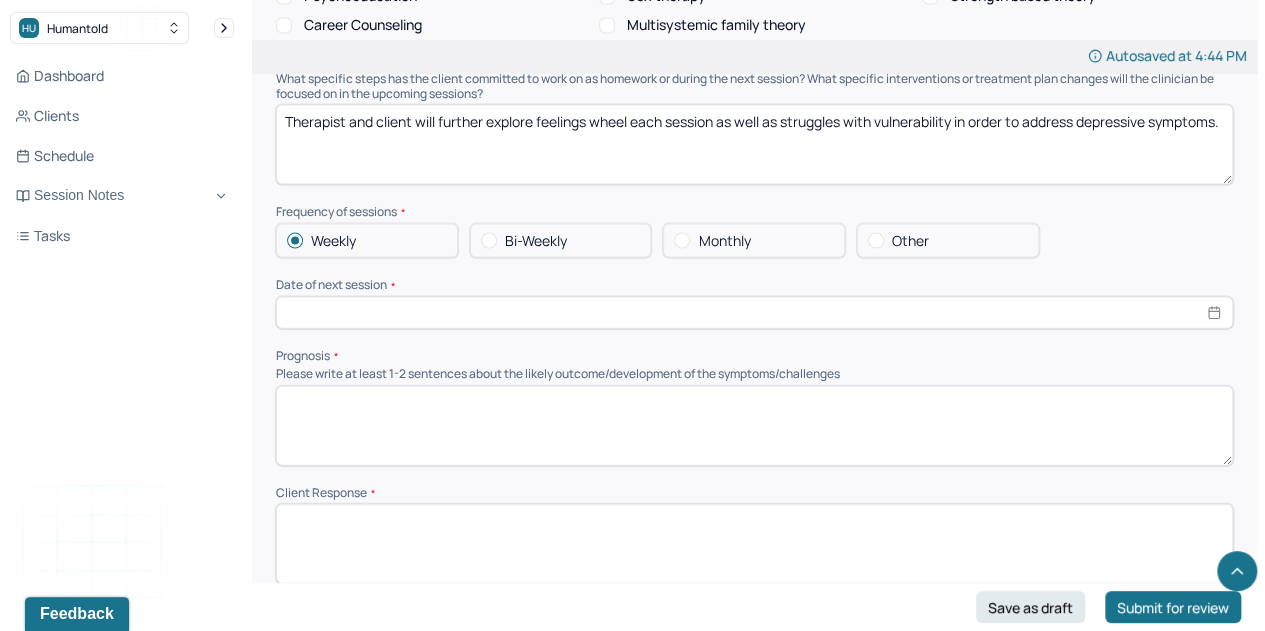 select on "7" 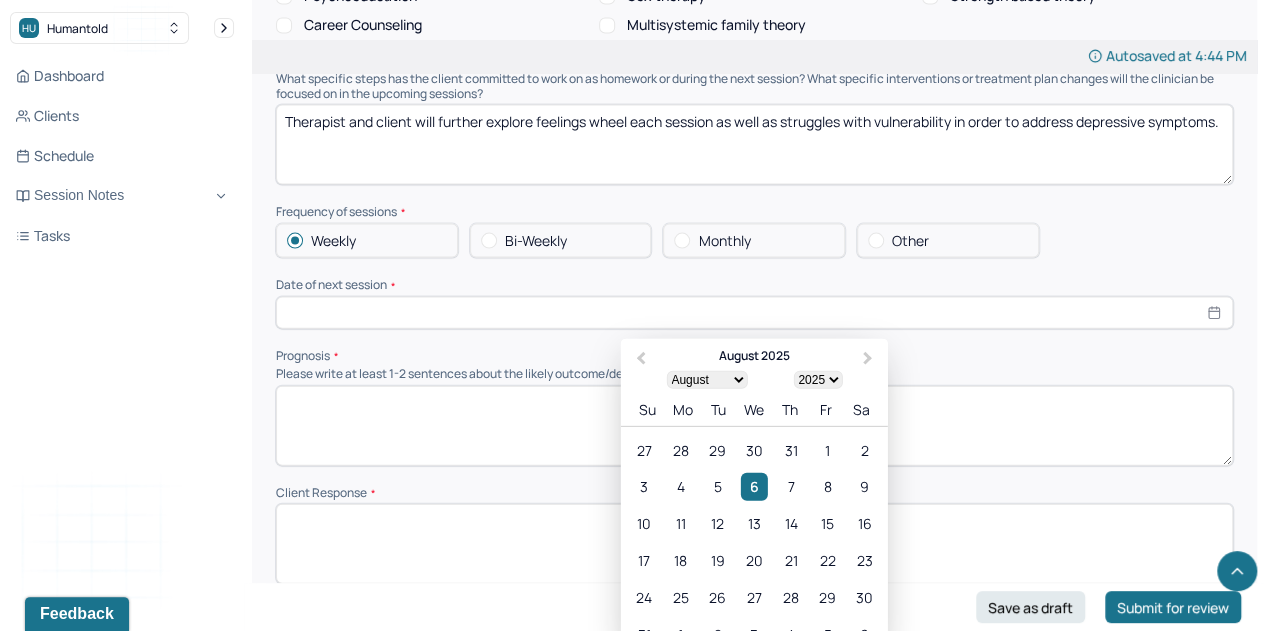 click at bounding box center [754, 313] 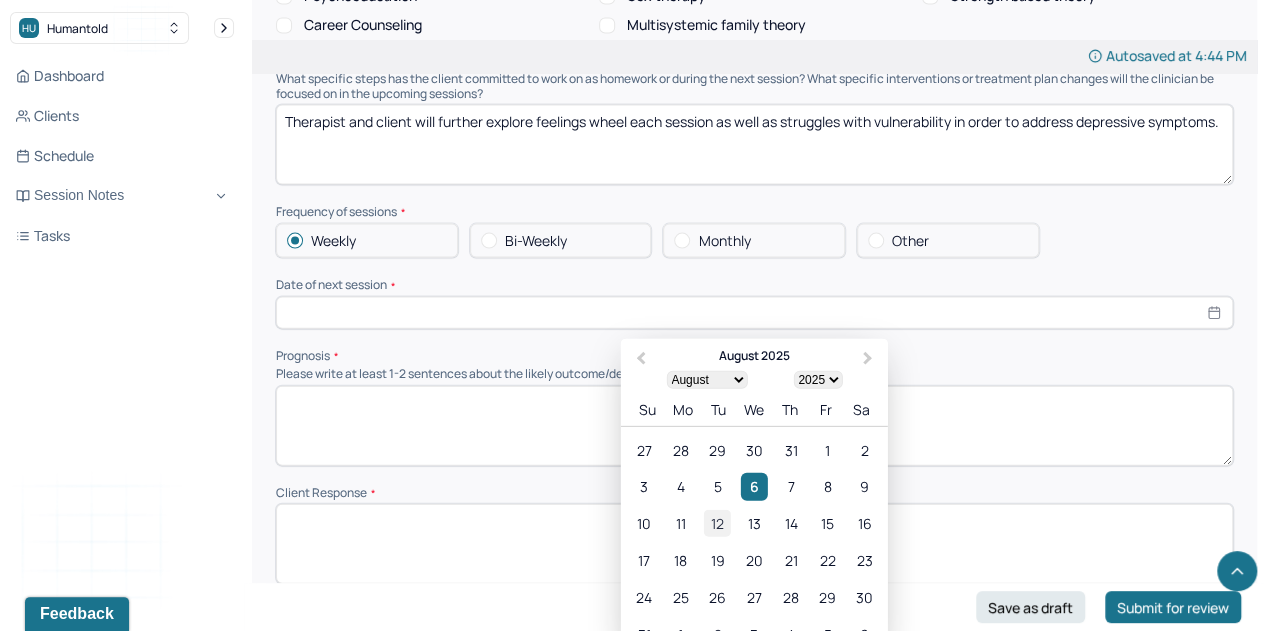 click on "12" at bounding box center [717, 523] 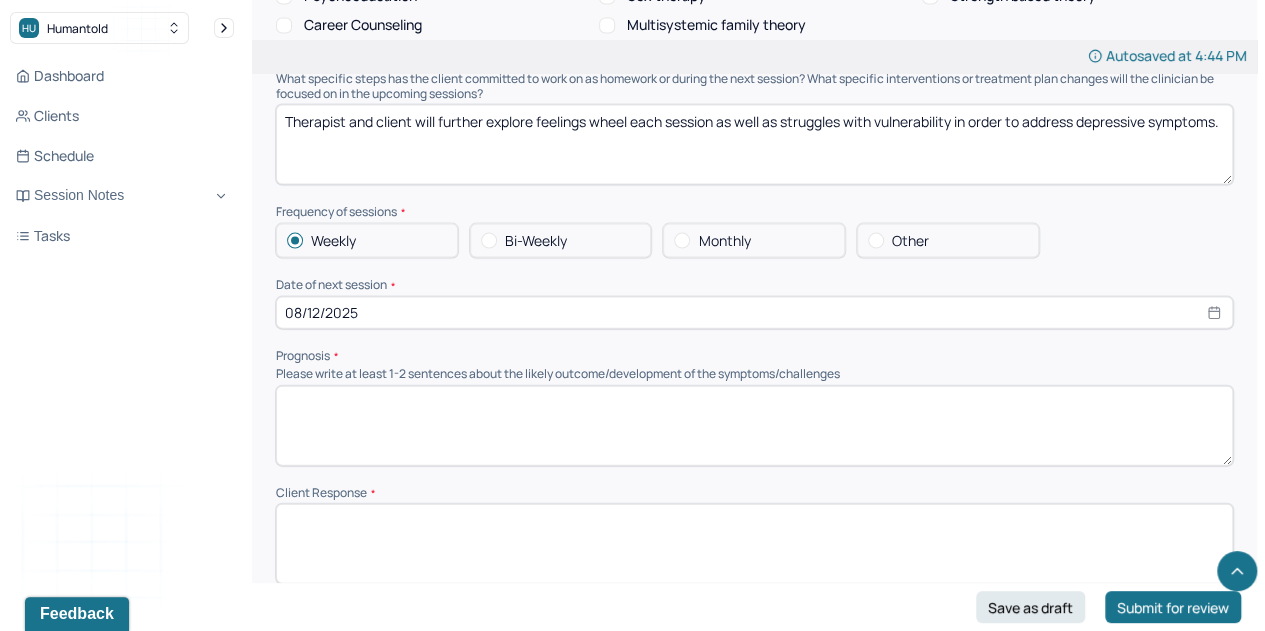 click at bounding box center (754, 426) 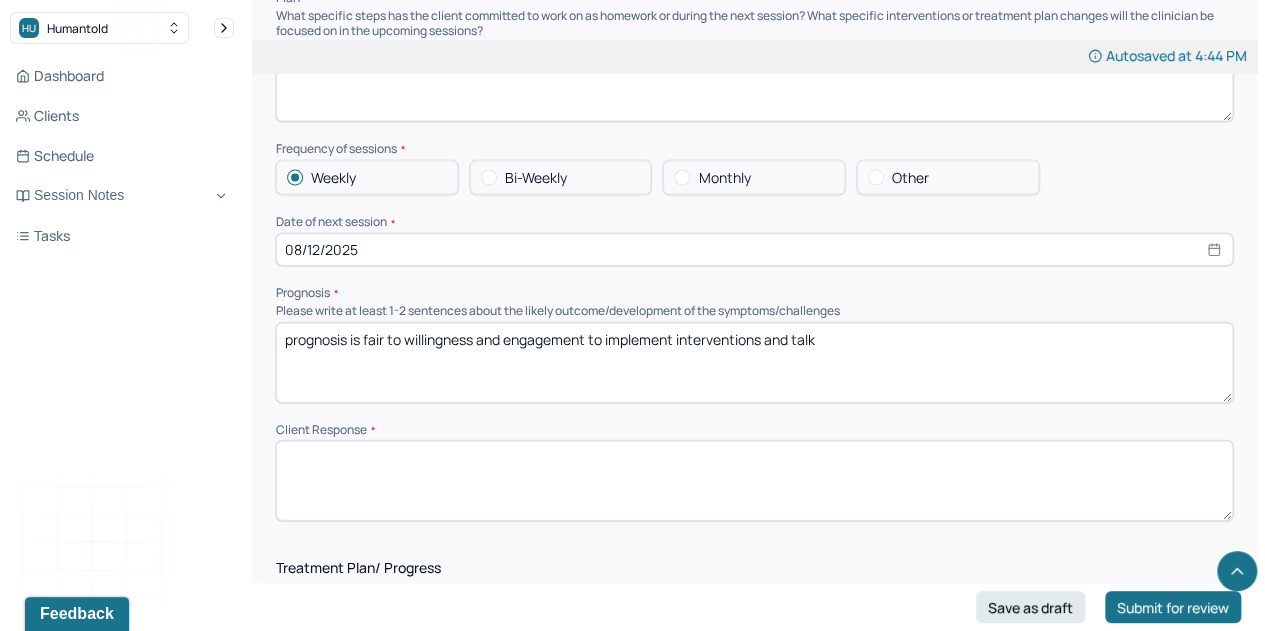 scroll, scrollTop: 2121, scrollLeft: 0, axis: vertical 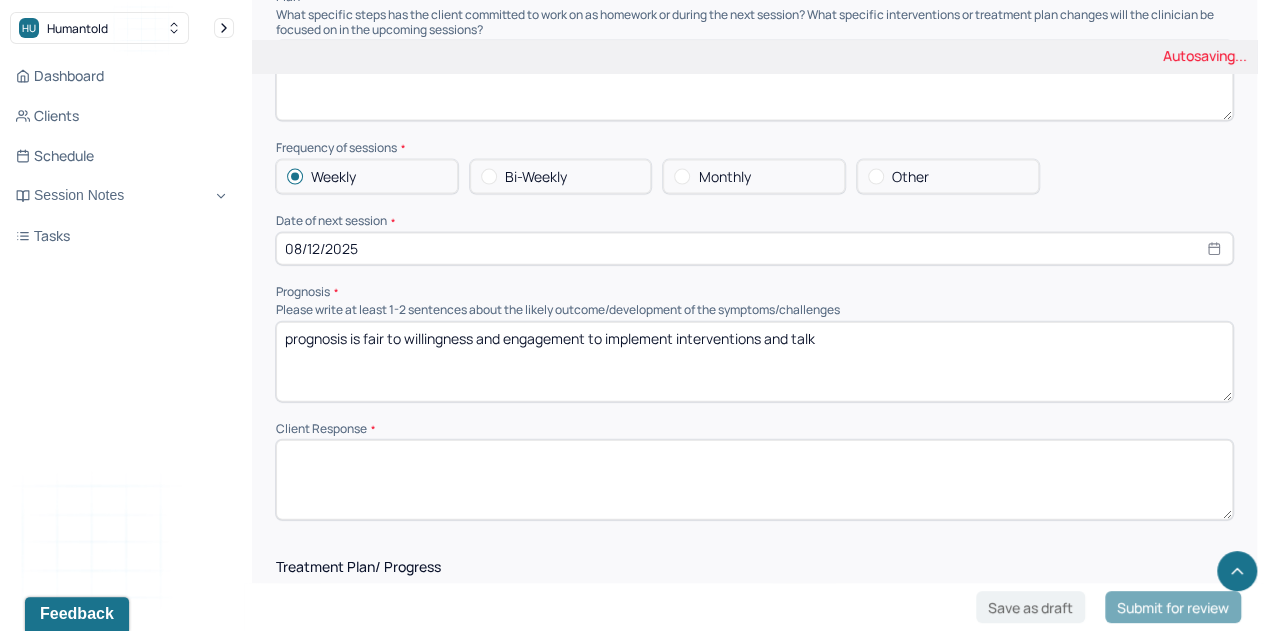 type on "prognosis is fair to willingness and engagement to implement interventions and talk" 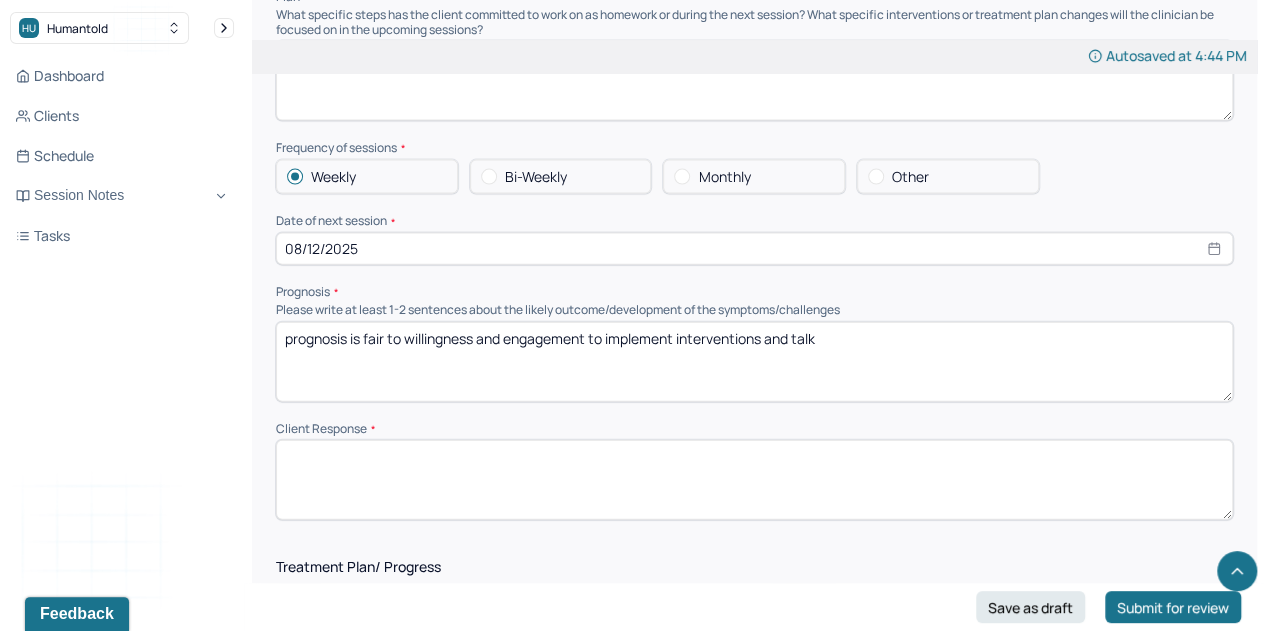 paste on "Client was engaged and communicative throughout the session." 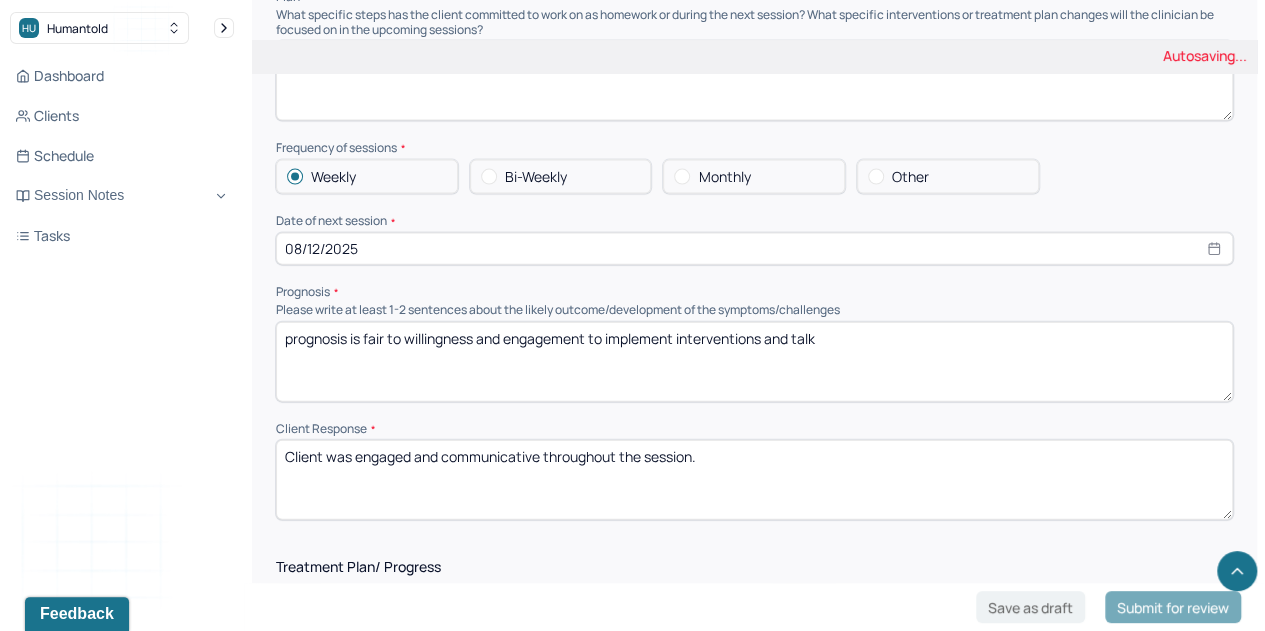 type on "Client was engaged and communicative throughout the session." 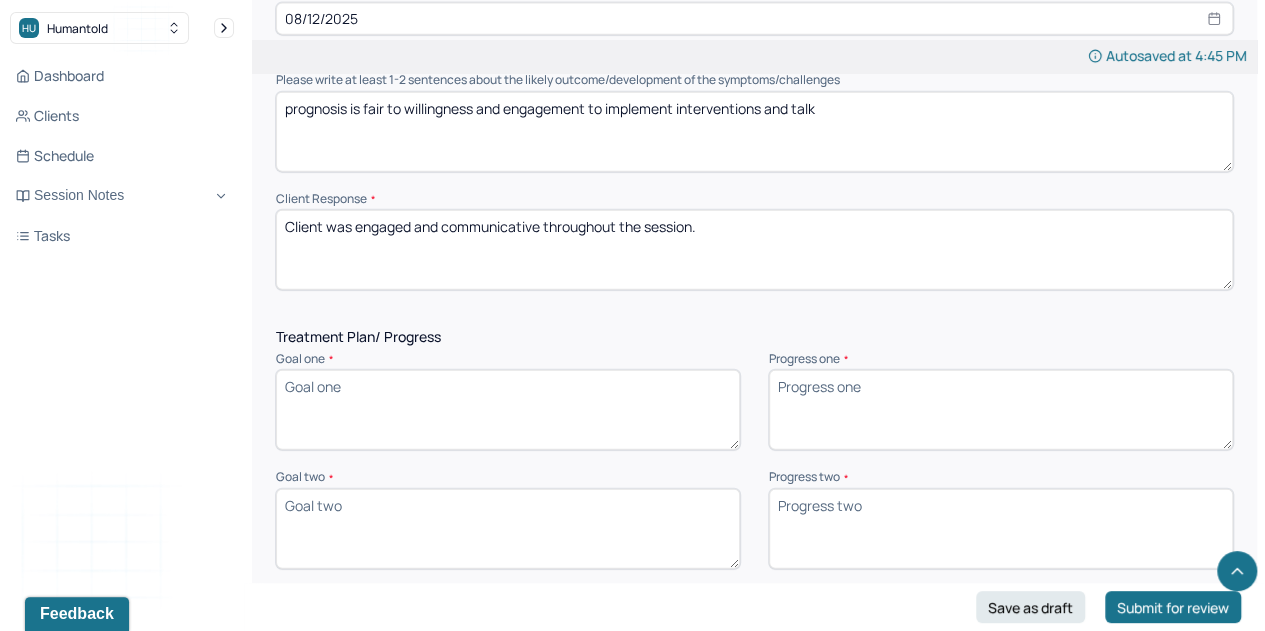 scroll, scrollTop: 2355, scrollLeft: 0, axis: vertical 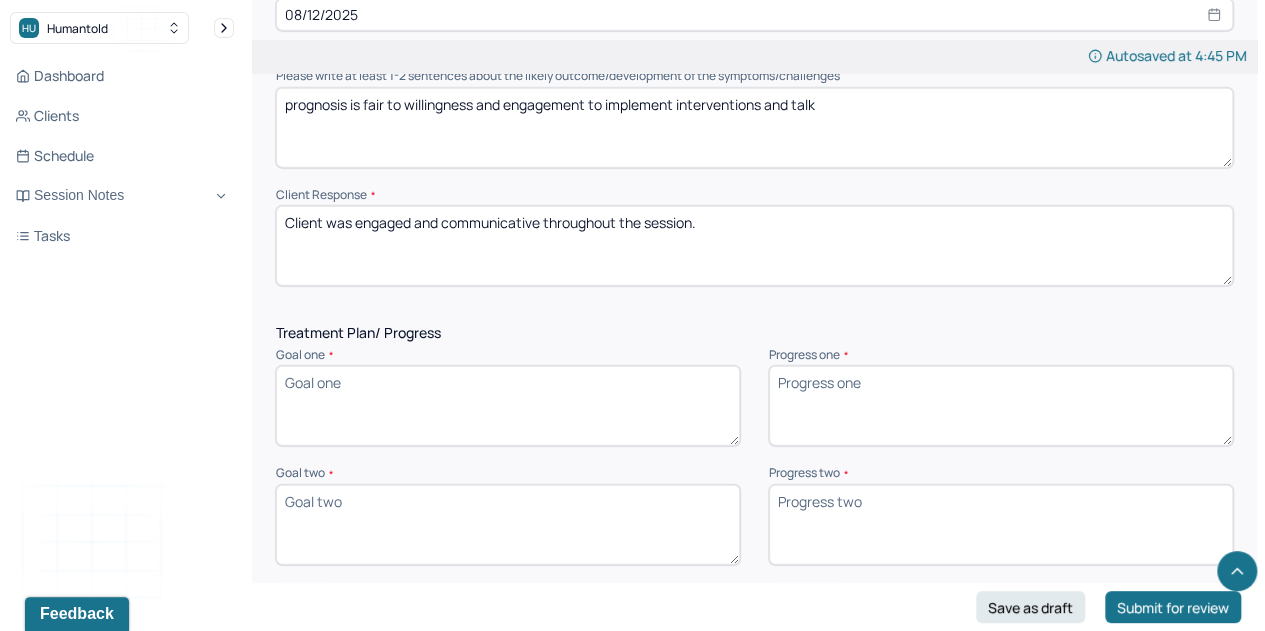 click on "Goal one *" at bounding box center [508, 406] 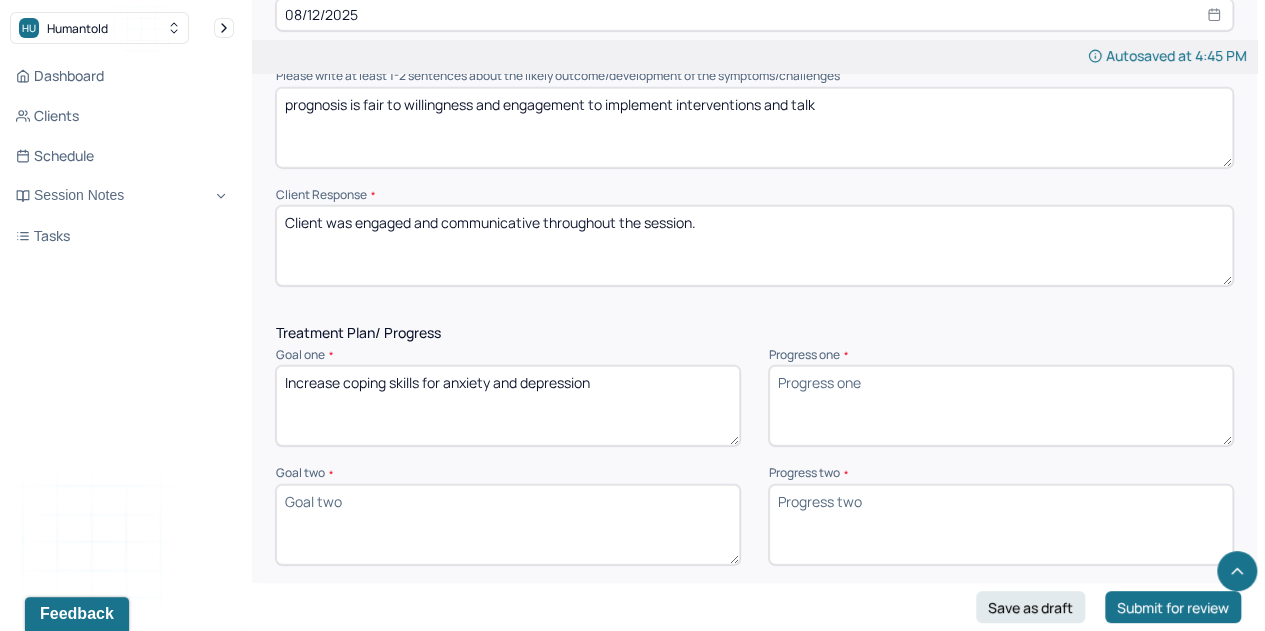 type on "Increase coping skills for anxiety and depression" 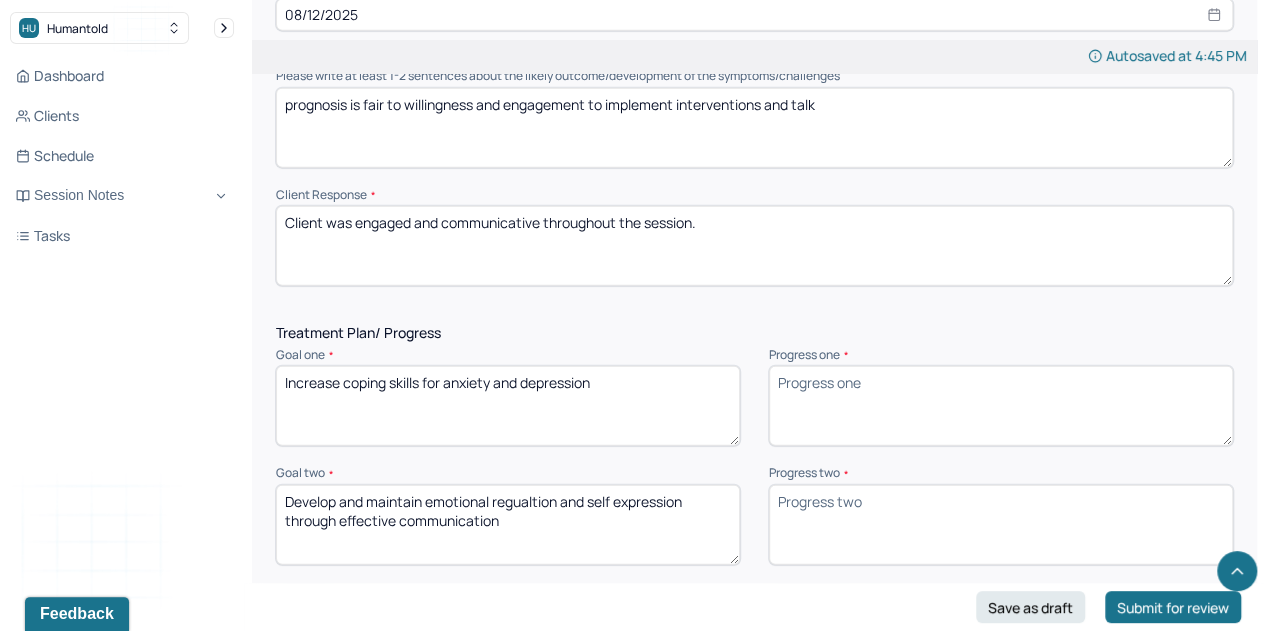 click on "Develop and maintain emotional regualtion and self expression through effective communication" at bounding box center (508, 525) 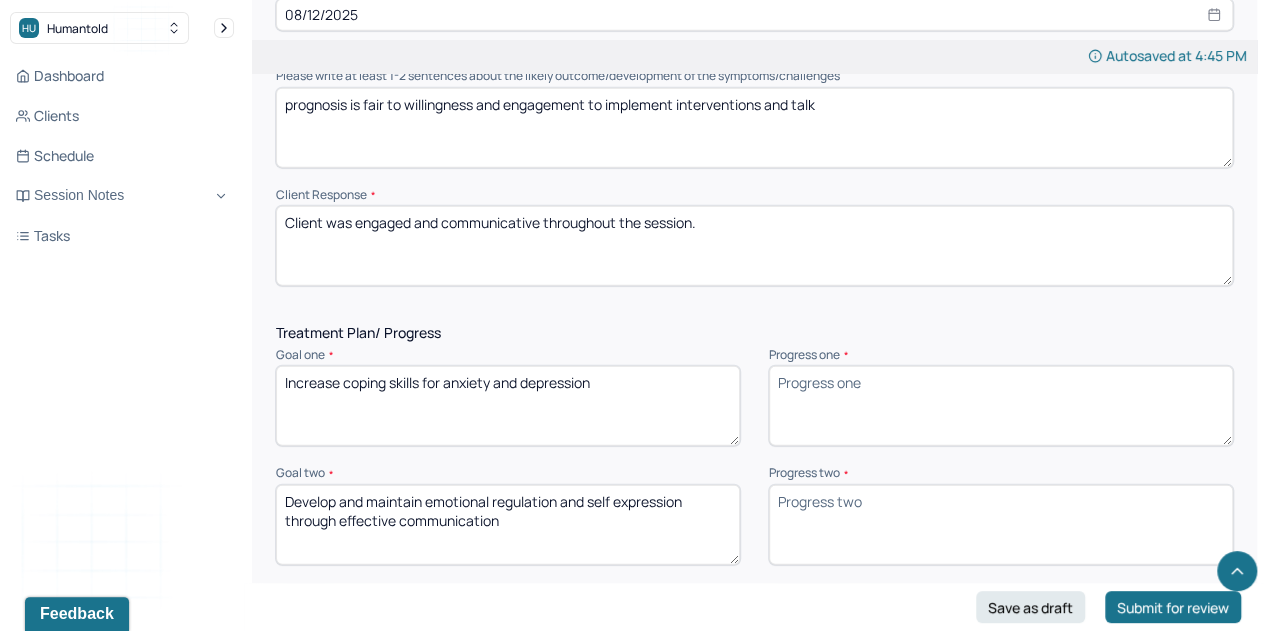 type on "Develop and maintain emotional regulation and self expression through effective communication" 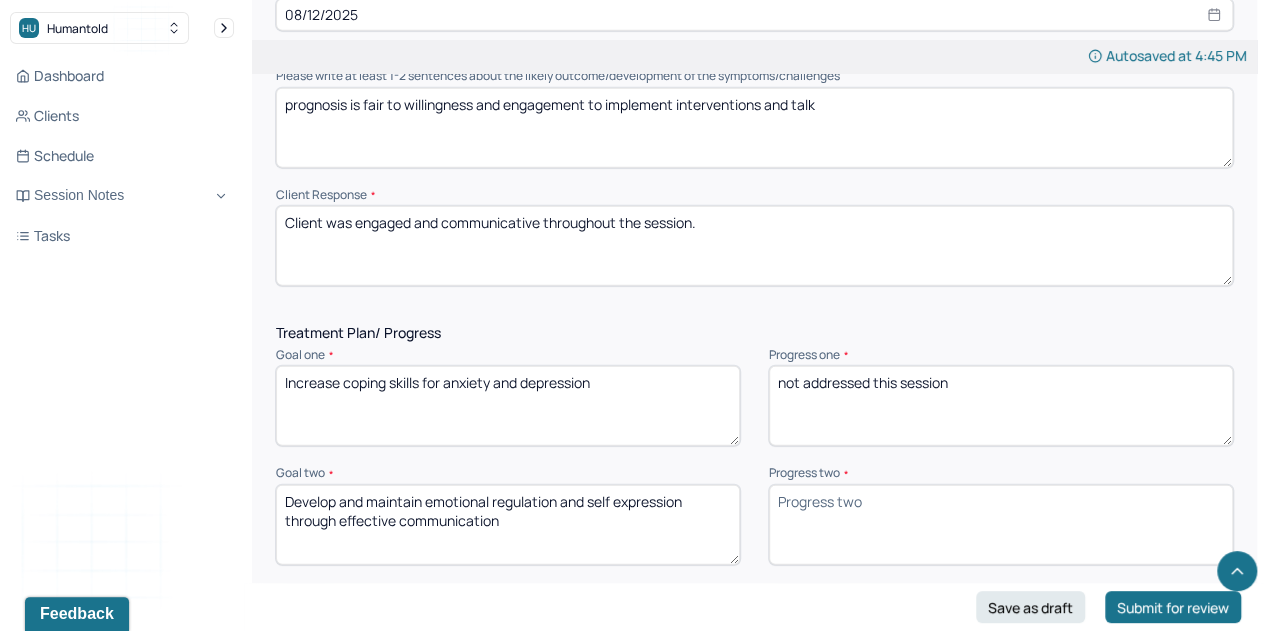 type on "not addressed this session" 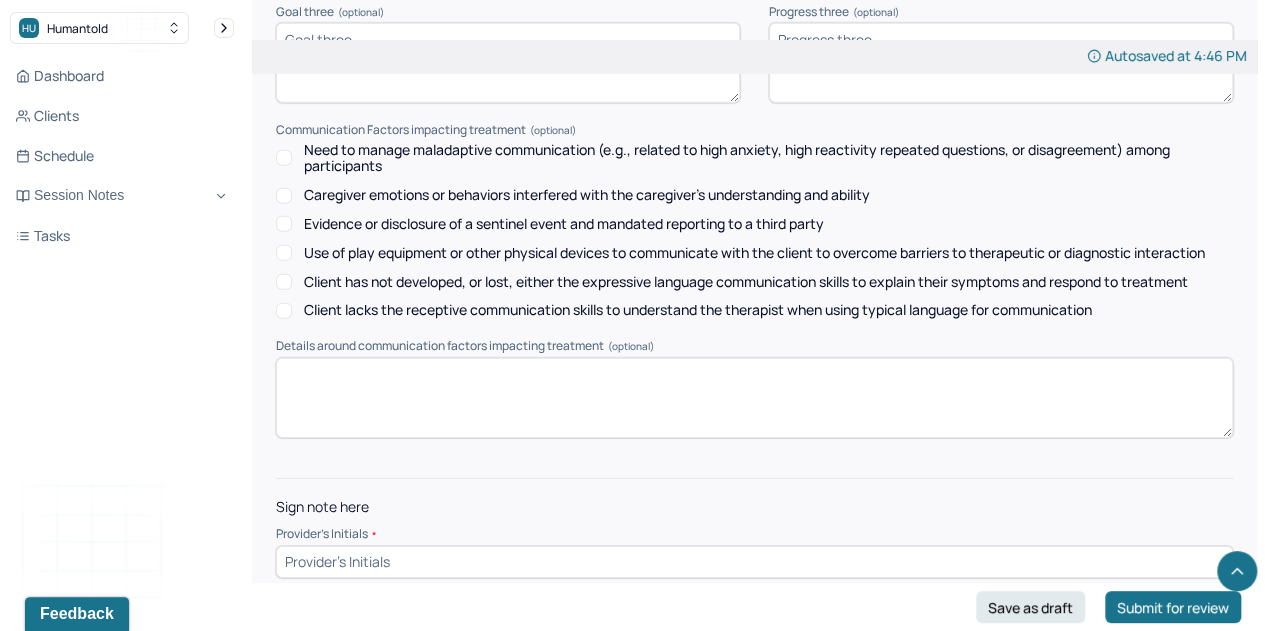 scroll, scrollTop: 2936, scrollLeft: 0, axis: vertical 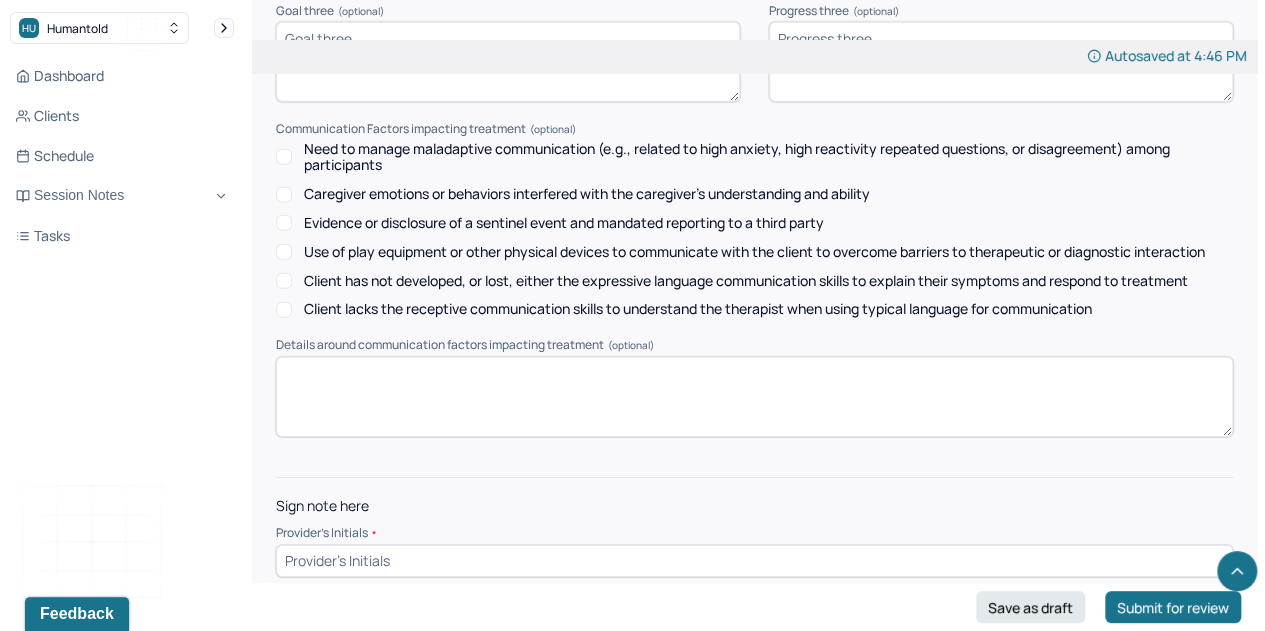 type on "feelings wheel was introduced to help client identify and articulate feelings" 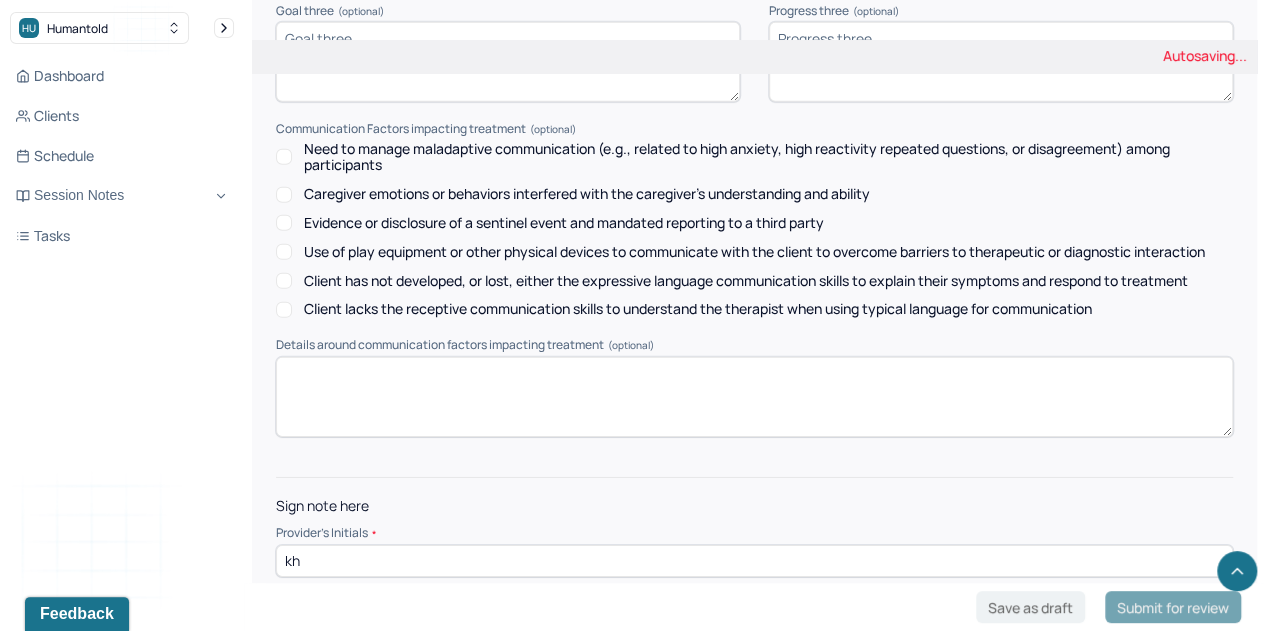 type on "kh" 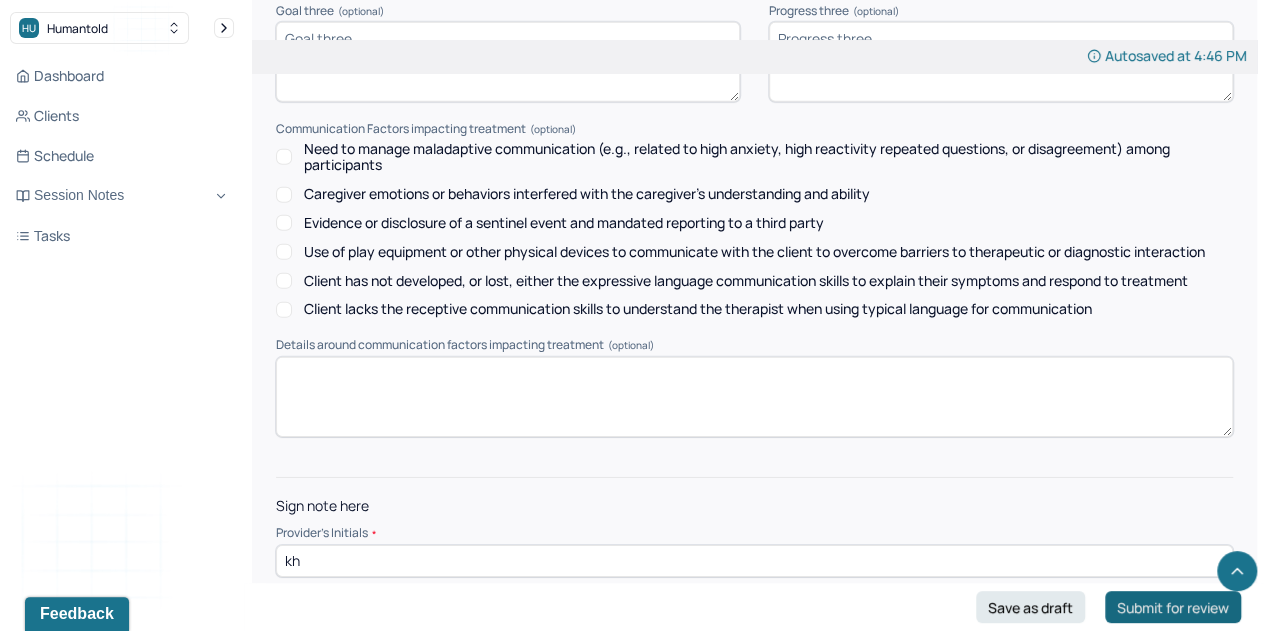 click on "Submit for review" at bounding box center [1173, 607] 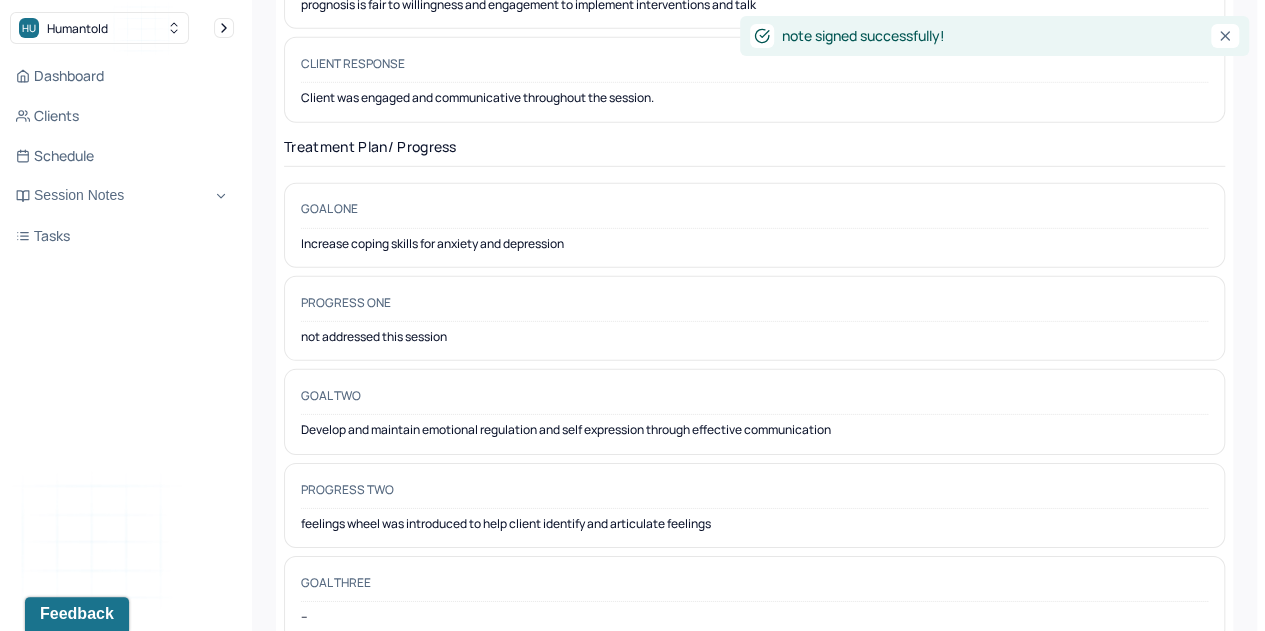 scroll, scrollTop: 0, scrollLeft: 0, axis: both 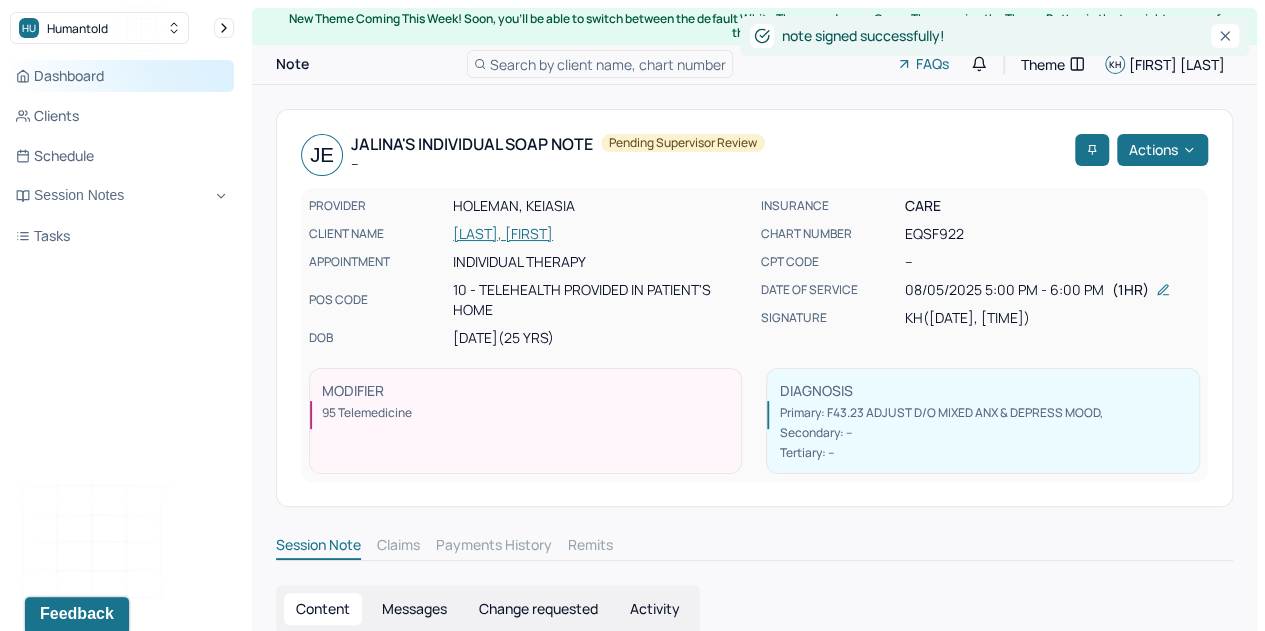 click on "Dashboard" at bounding box center (122, 76) 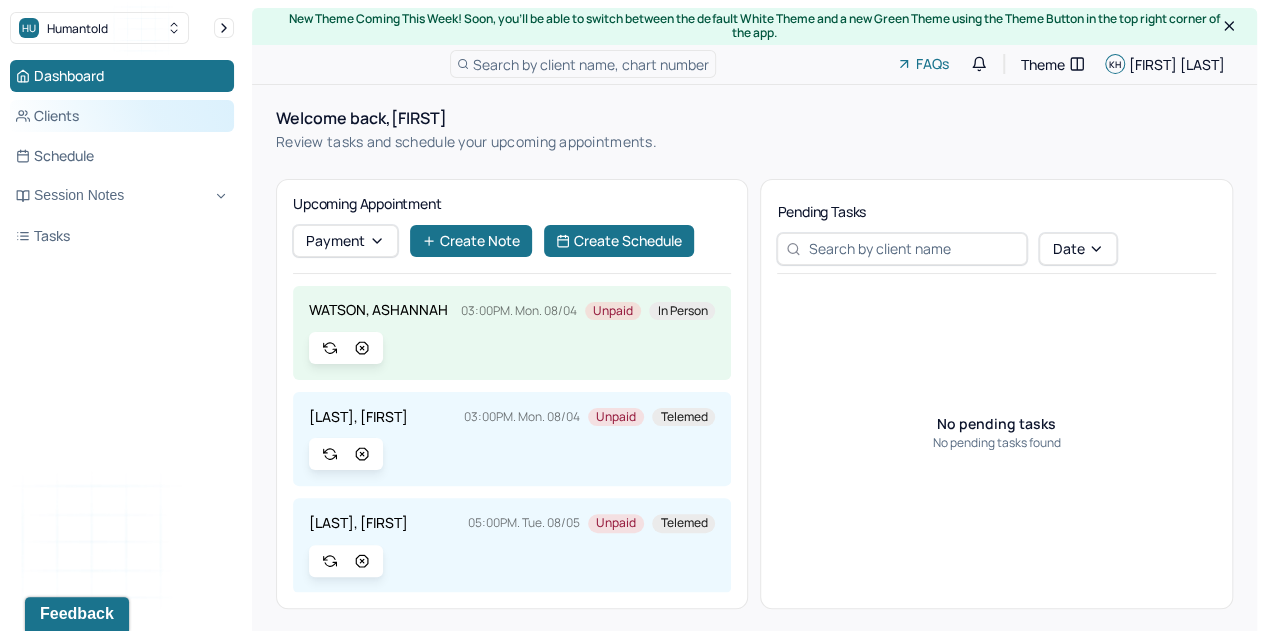 click on "Clients" at bounding box center [122, 116] 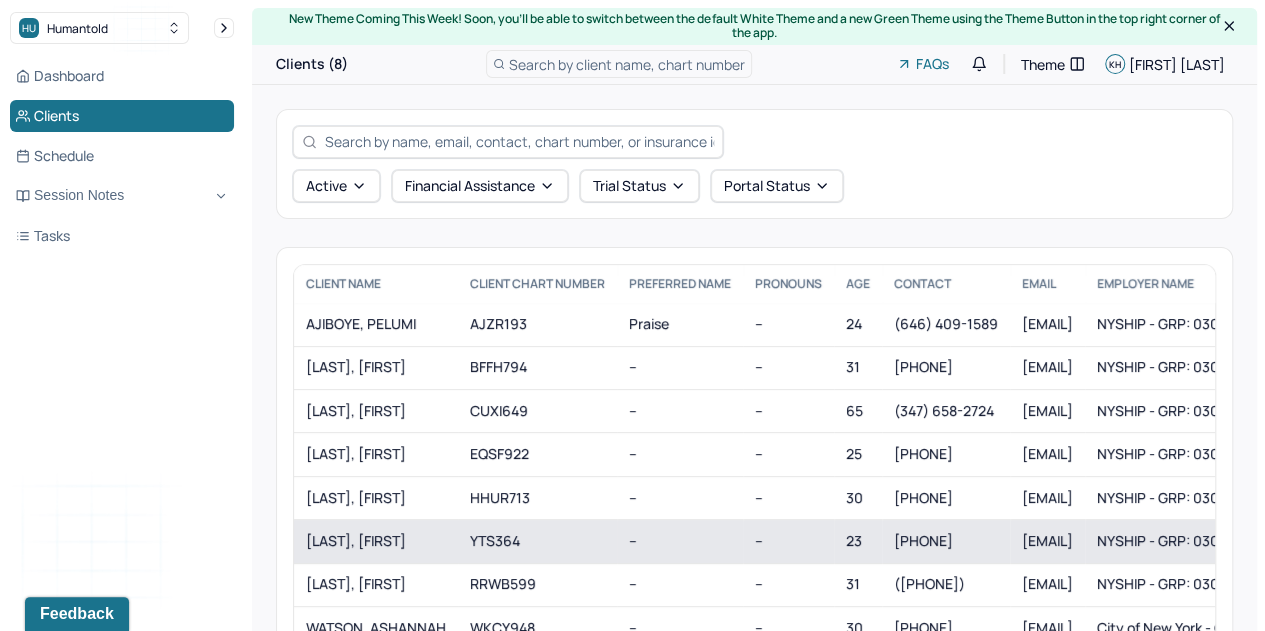 click on "[LAST], [FIRST]" at bounding box center [376, 541] 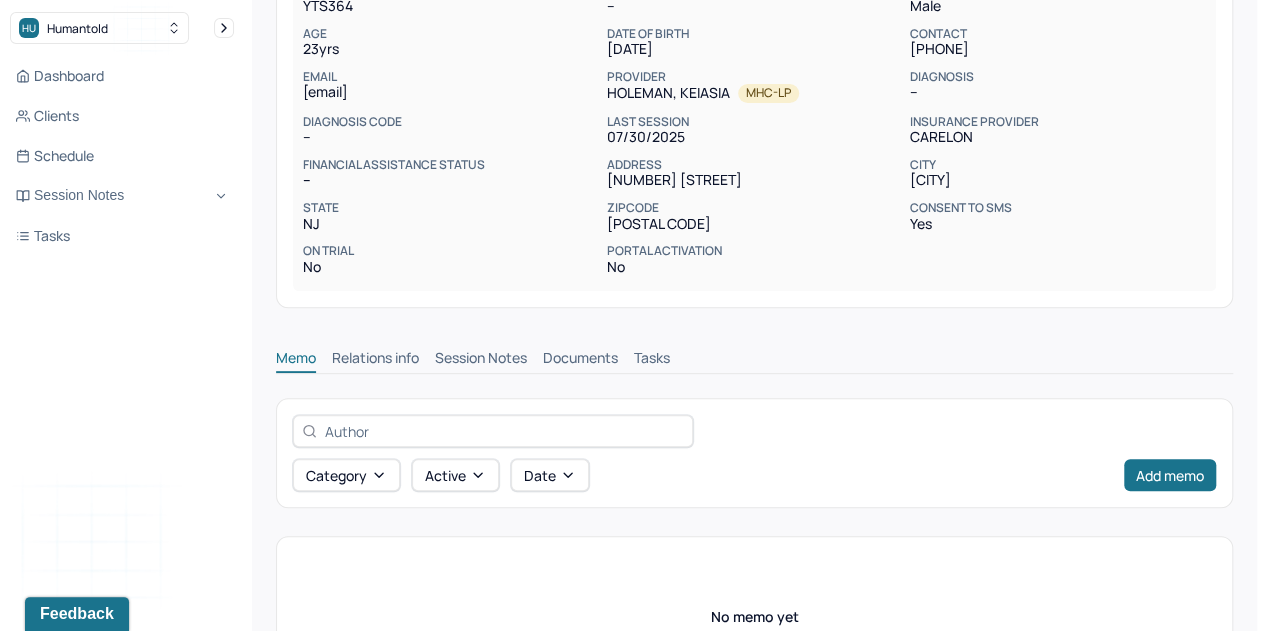scroll, scrollTop: 248, scrollLeft: 0, axis: vertical 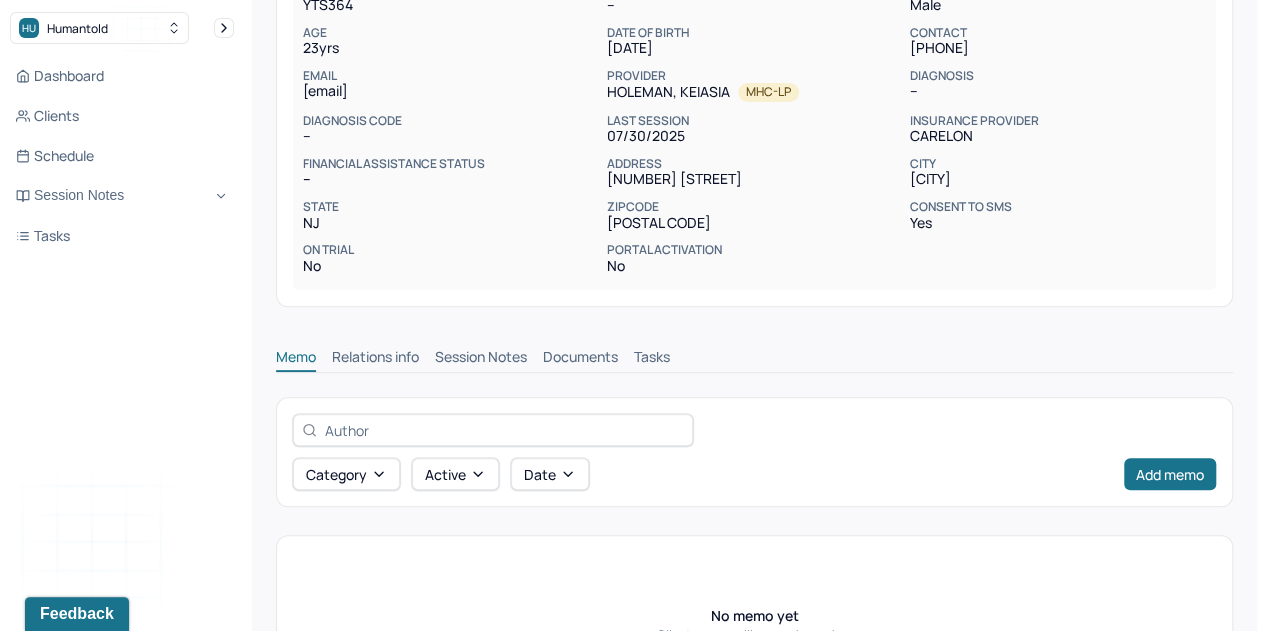 click on "Session Notes" at bounding box center [481, 359] 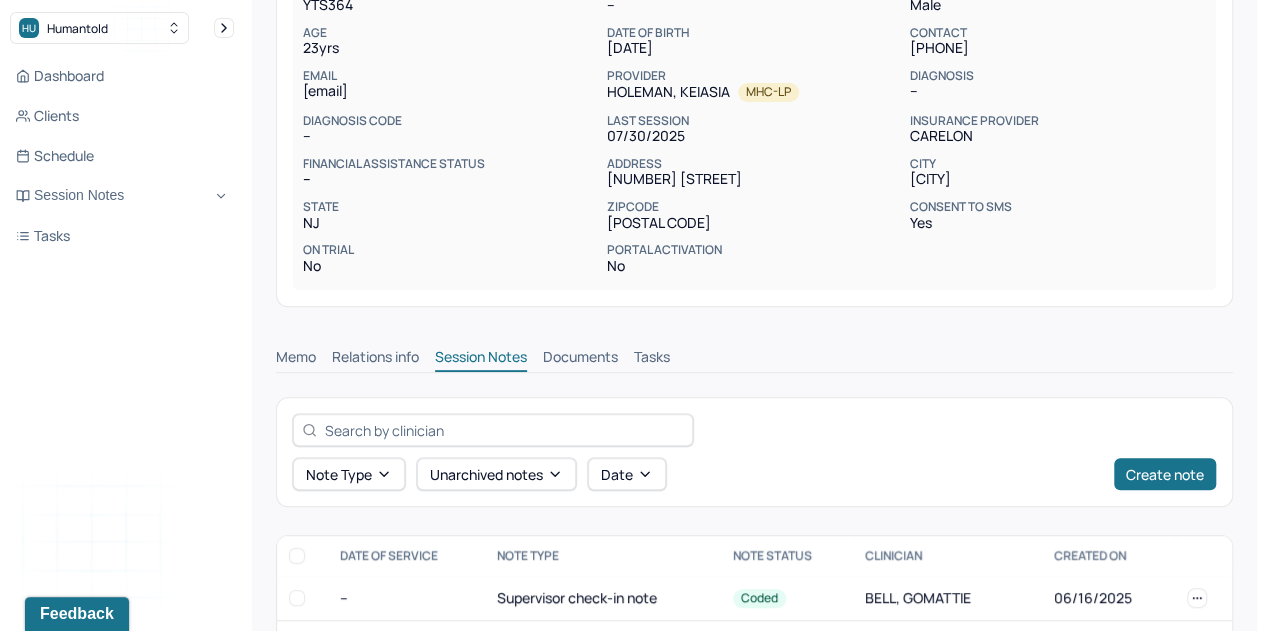 click on "Session Notes" at bounding box center (481, 359) 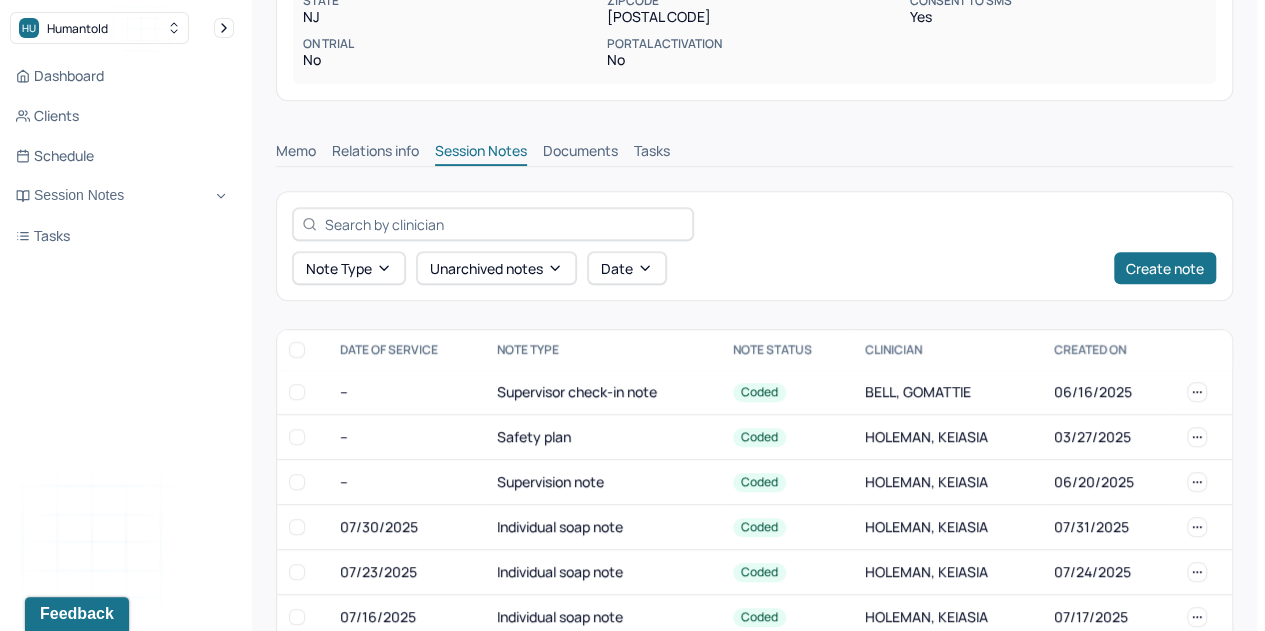 scroll, scrollTop: 456, scrollLeft: 0, axis: vertical 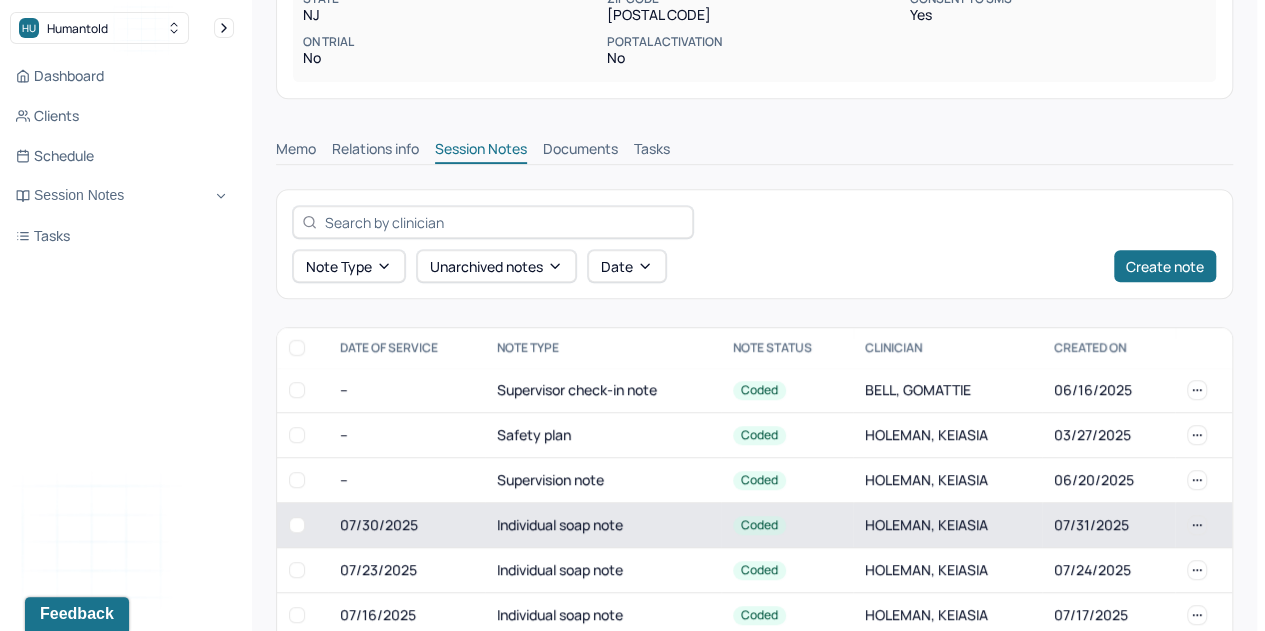 click on "Individual soap note" at bounding box center (603, 525) 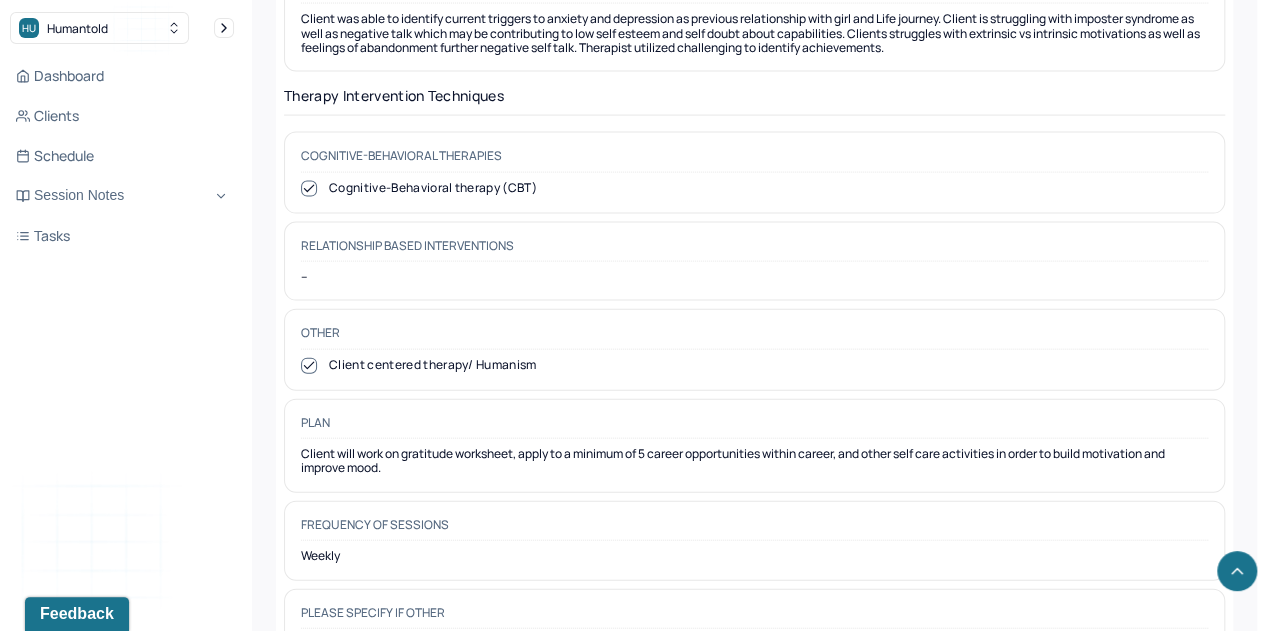 scroll, scrollTop: 2306, scrollLeft: 0, axis: vertical 